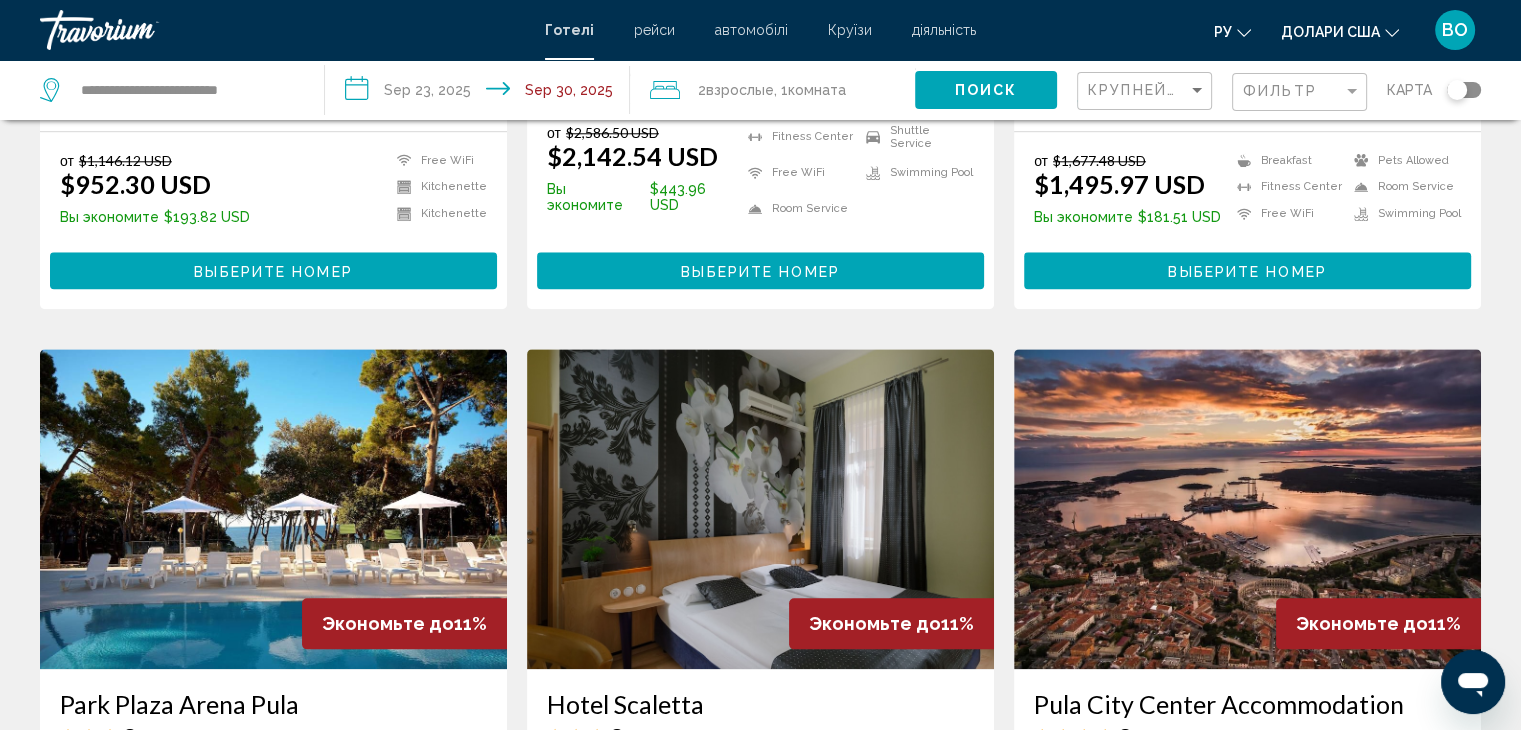 scroll, scrollTop: 0, scrollLeft: 0, axis: both 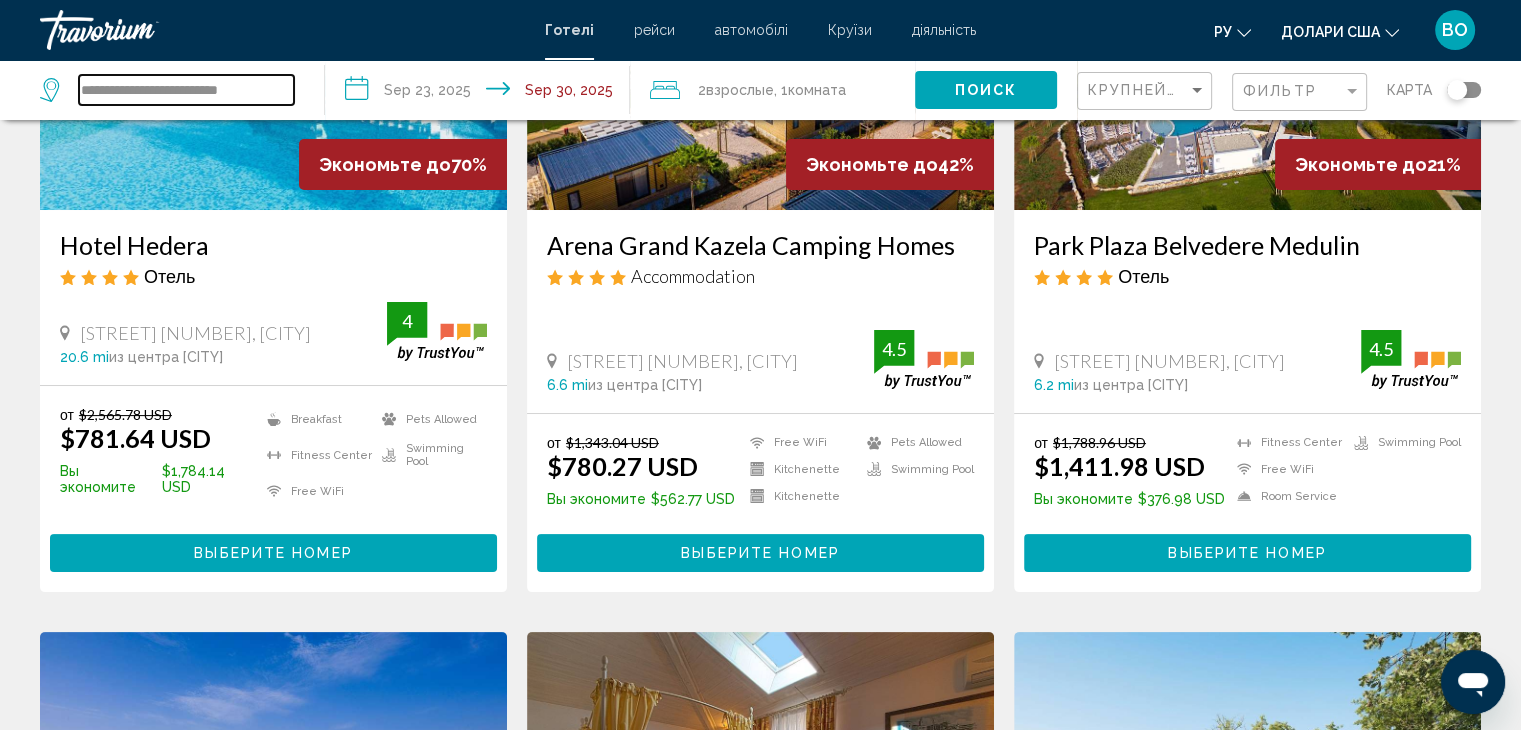 click on "**********" at bounding box center [186, 90] 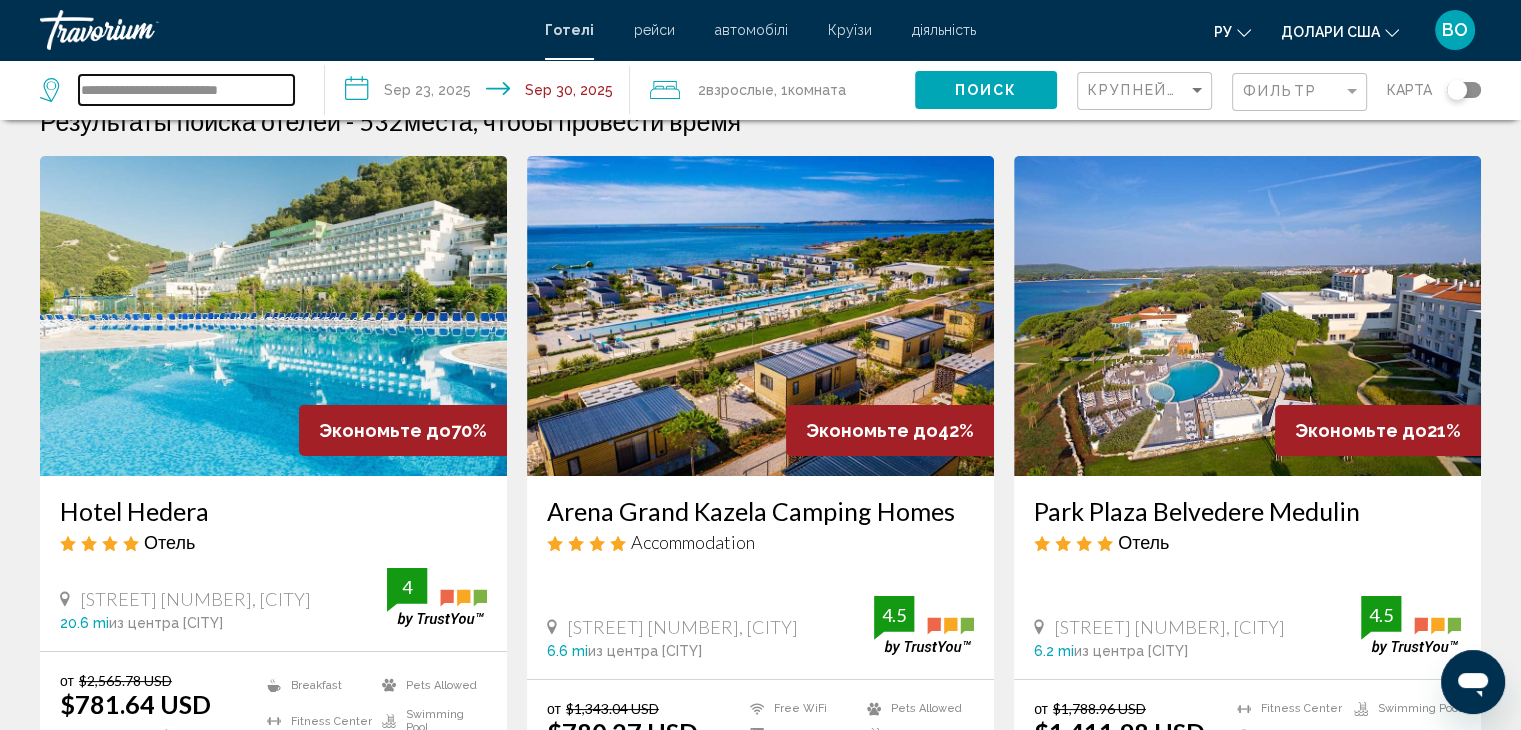 scroll, scrollTop: 0, scrollLeft: 0, axis: both 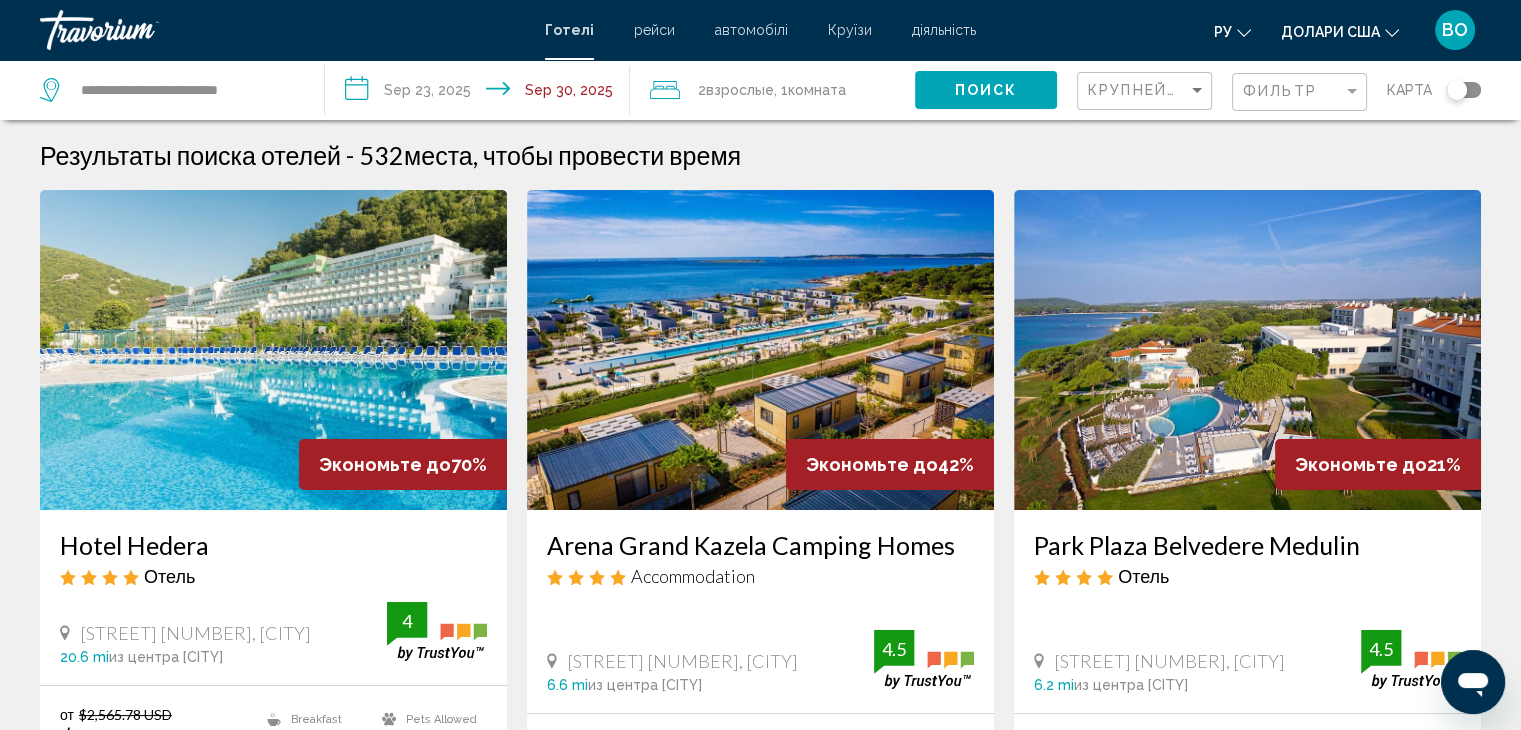 click on "**********" at bounding box center [760, 1620] 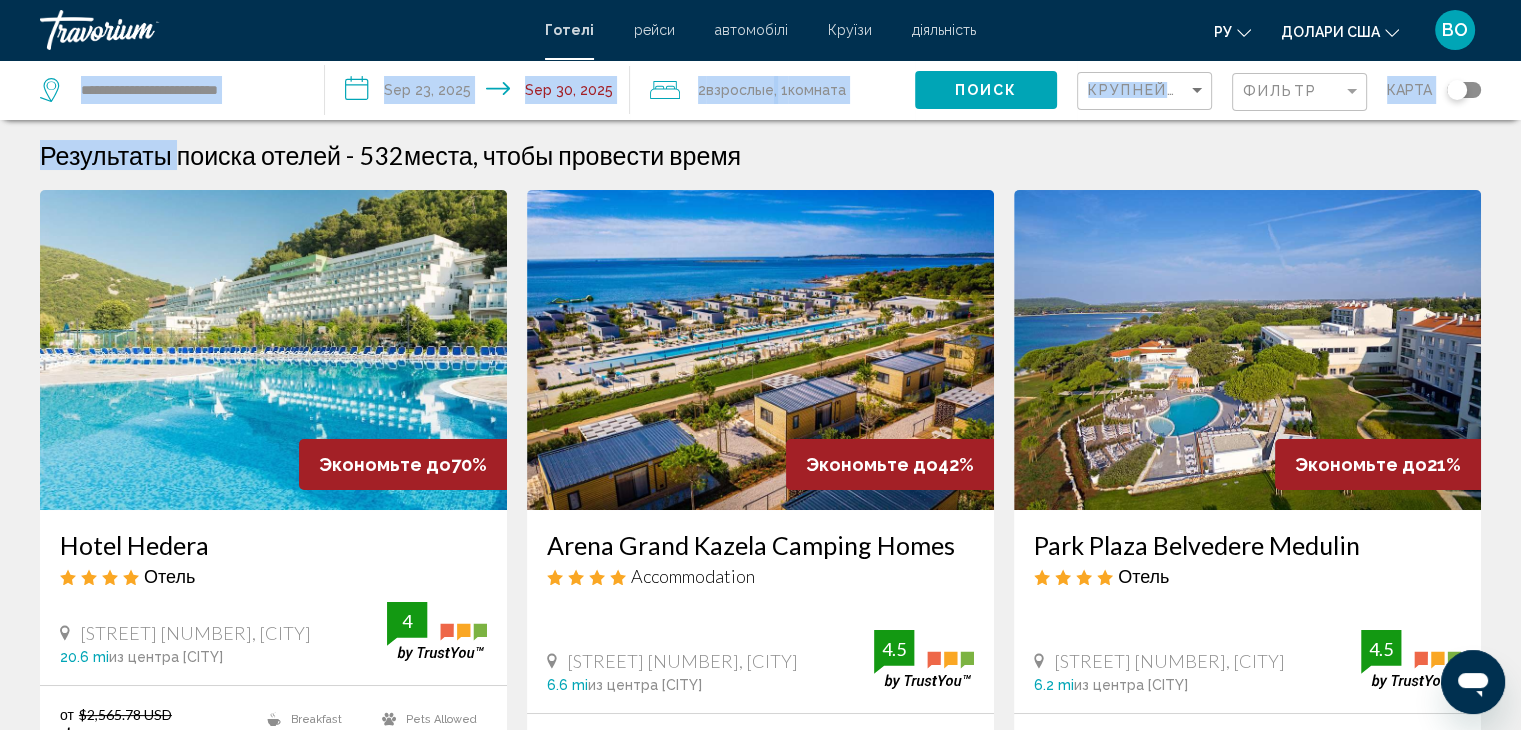 click on "**********" at bounding box center [186, 90] 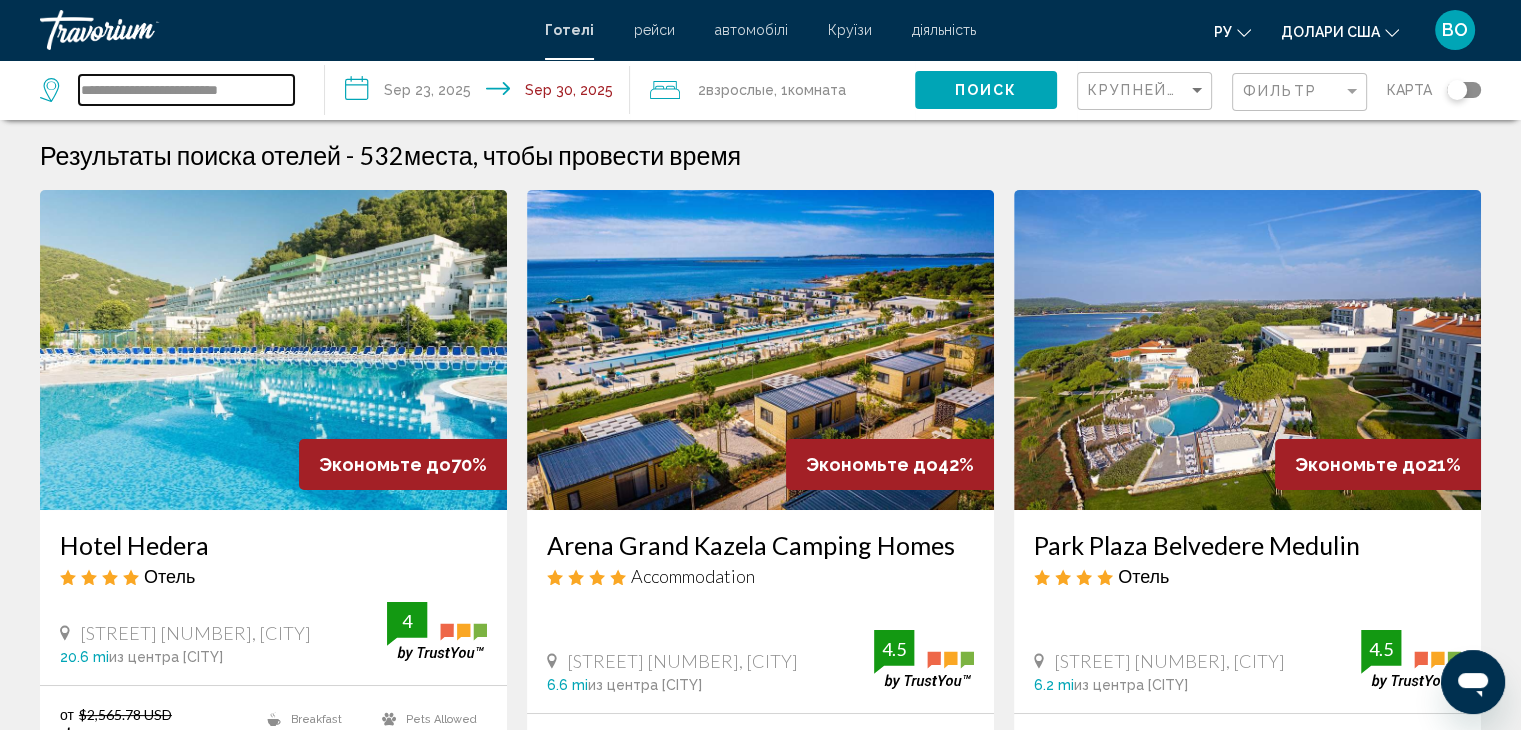 click on "**********" at bounding box center [186, 90] 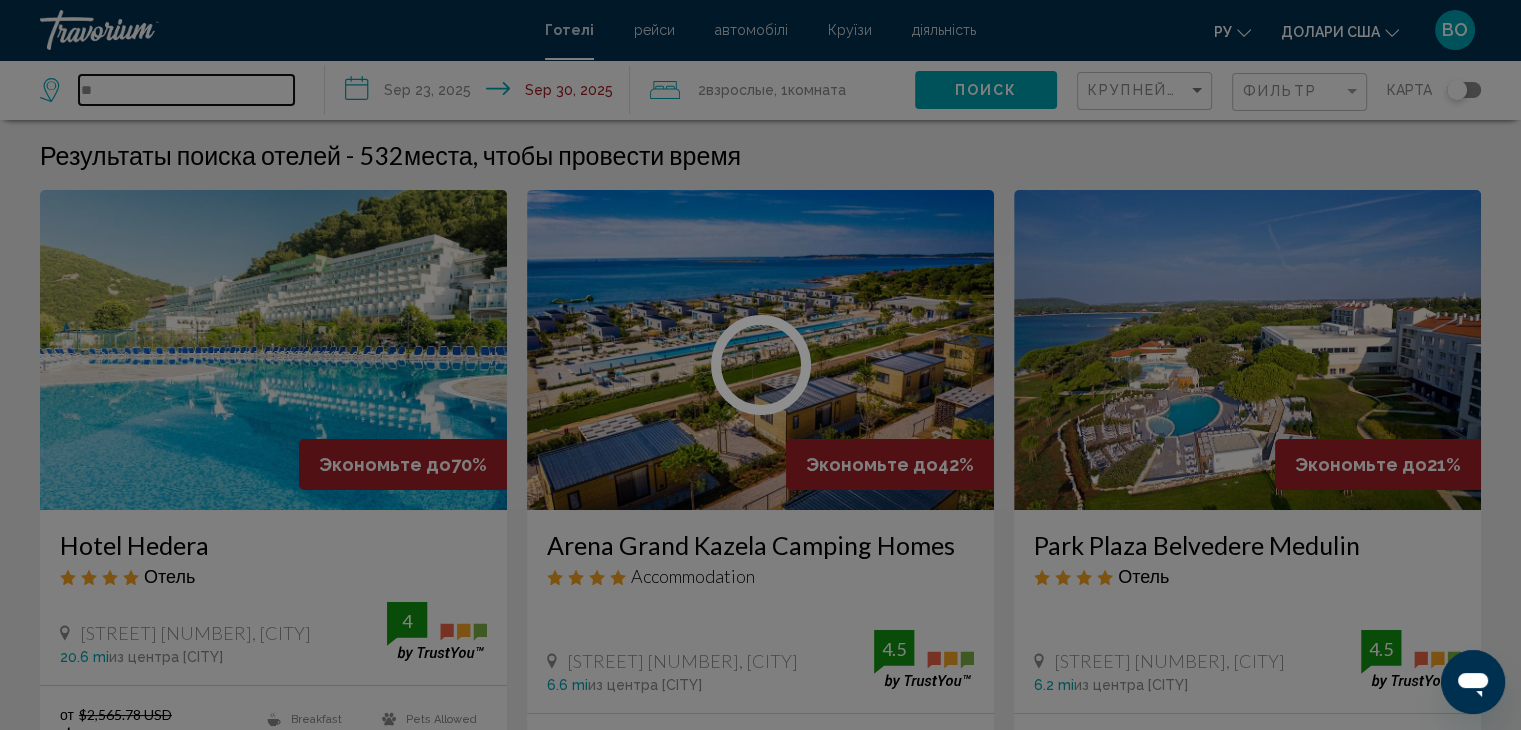 type on "*" 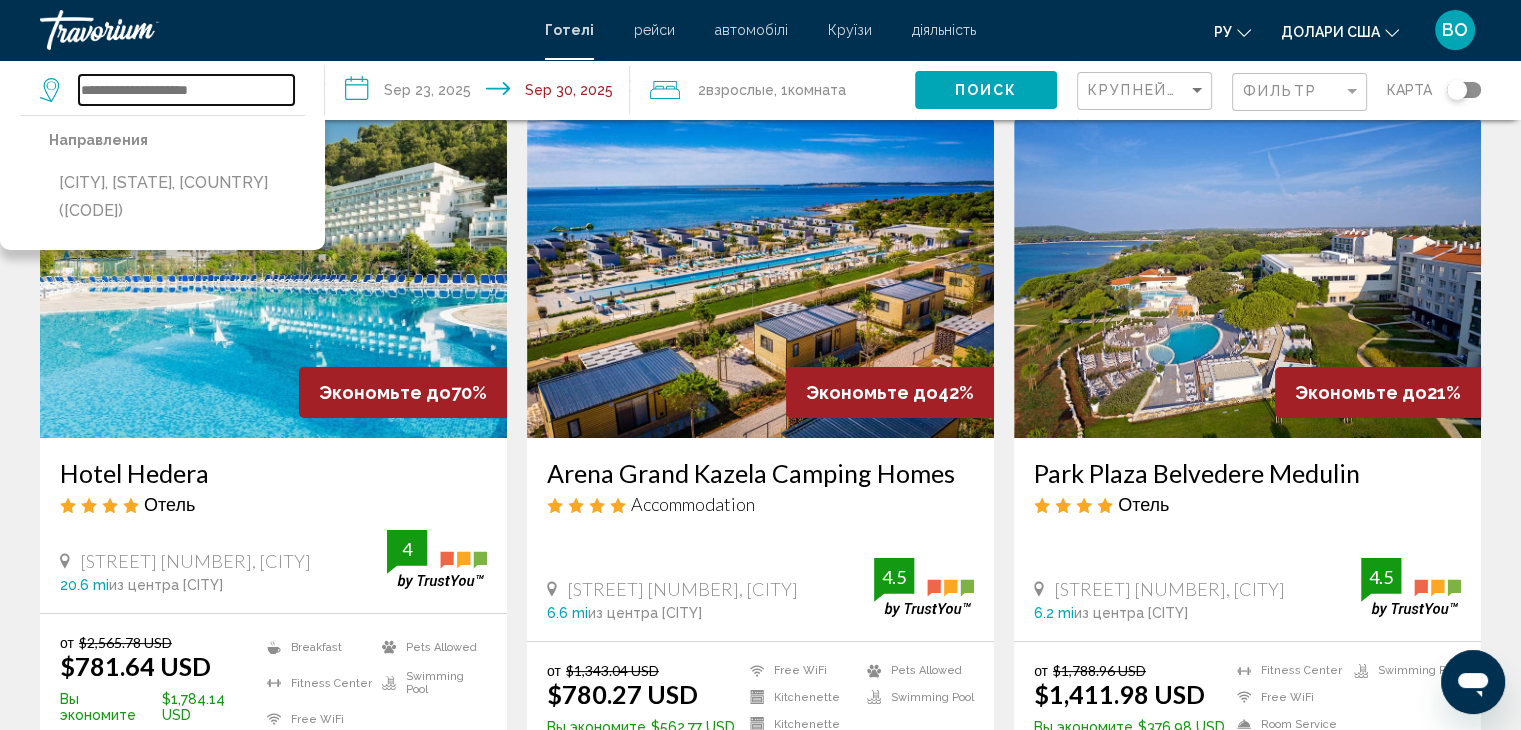 scroll, scrollTop: 0, scrollLeft: 0, axis: both 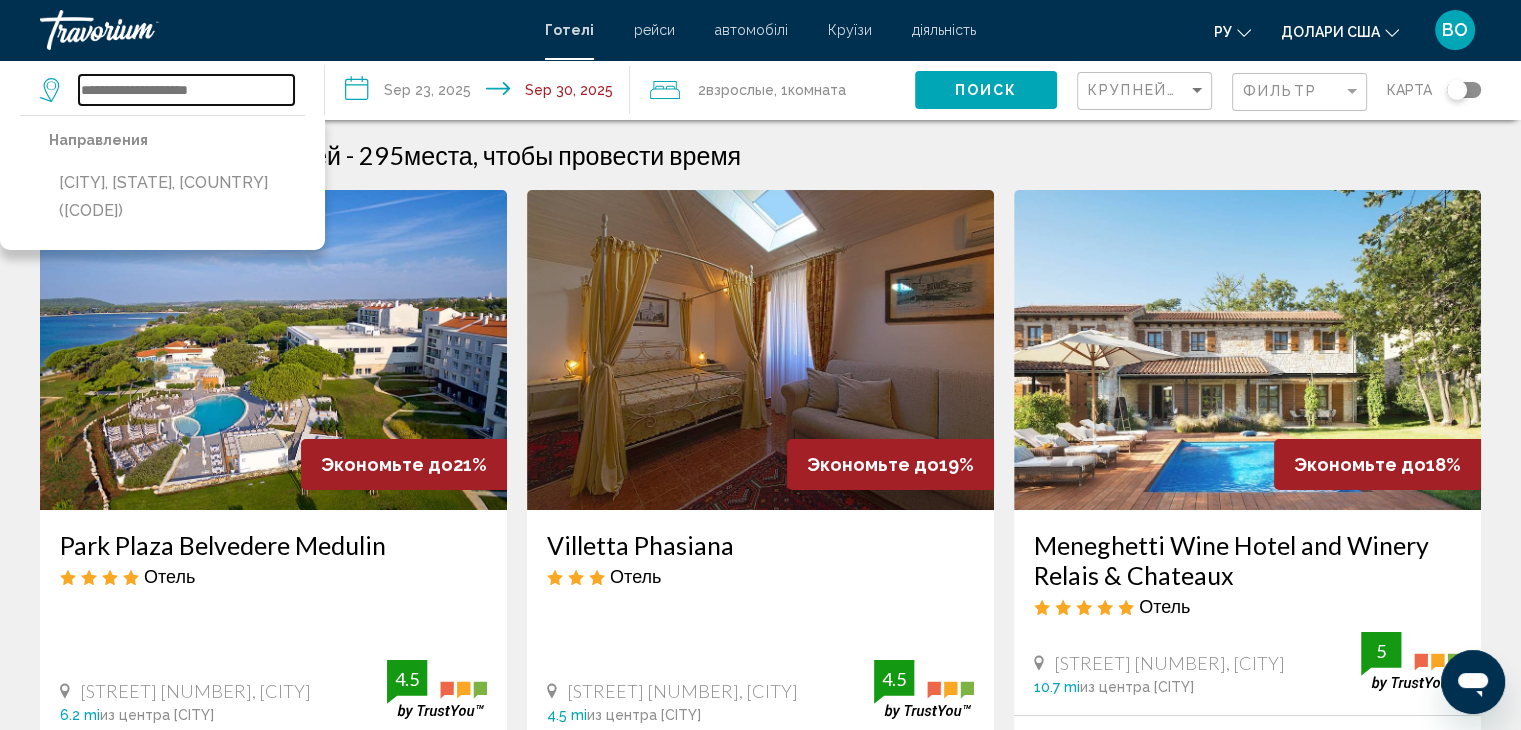 type 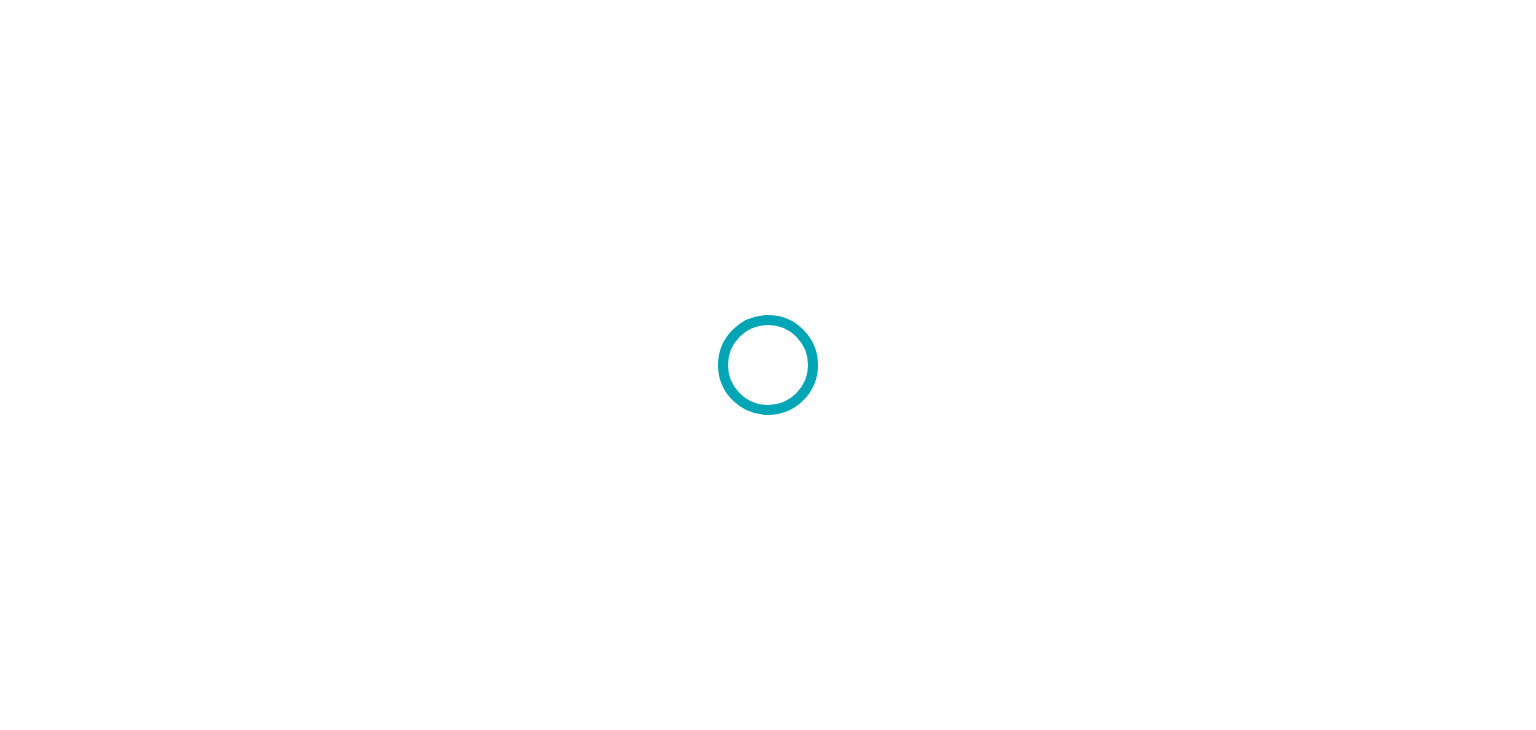 scroll, scrollTop: 0, scrollLeft: 0, axis: both 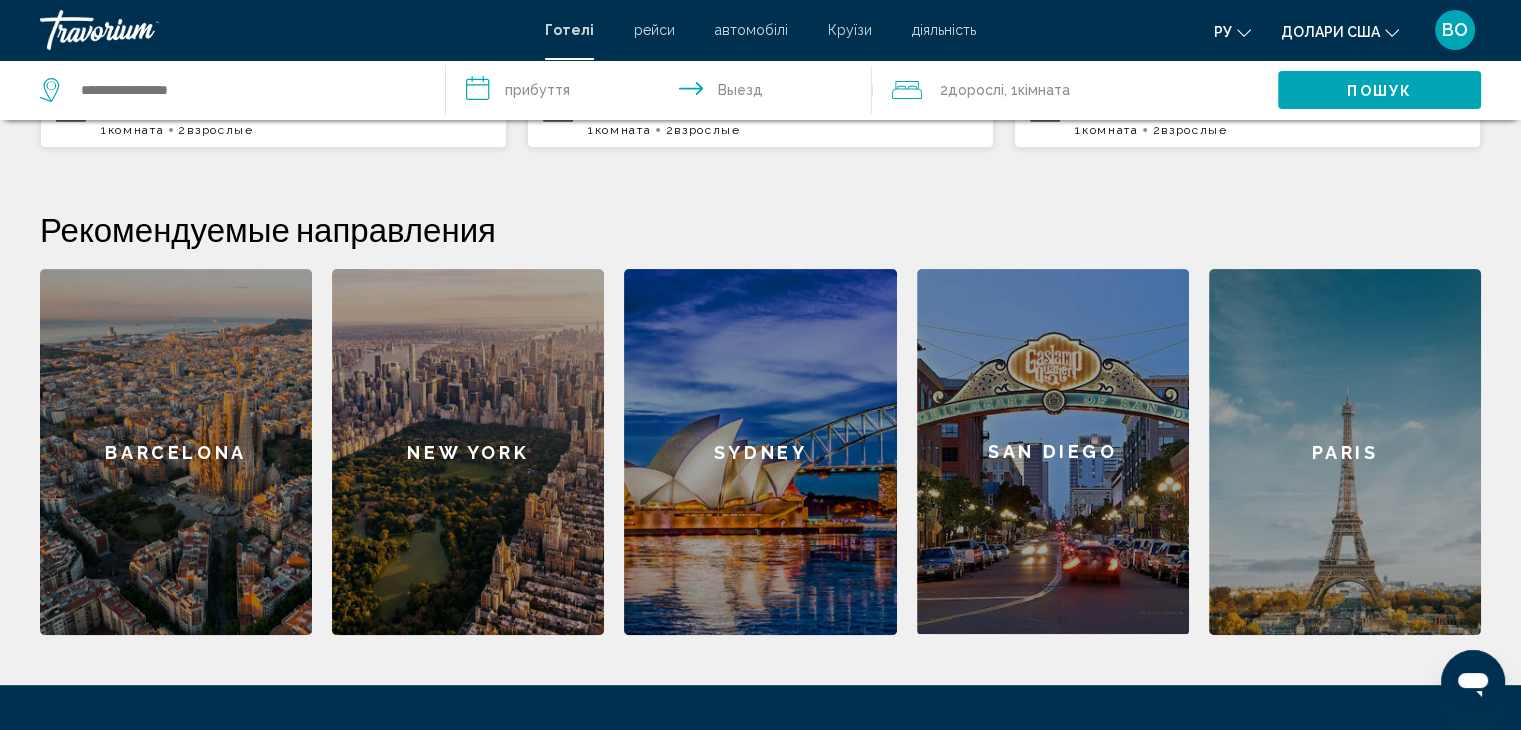 click on "Barcelona" 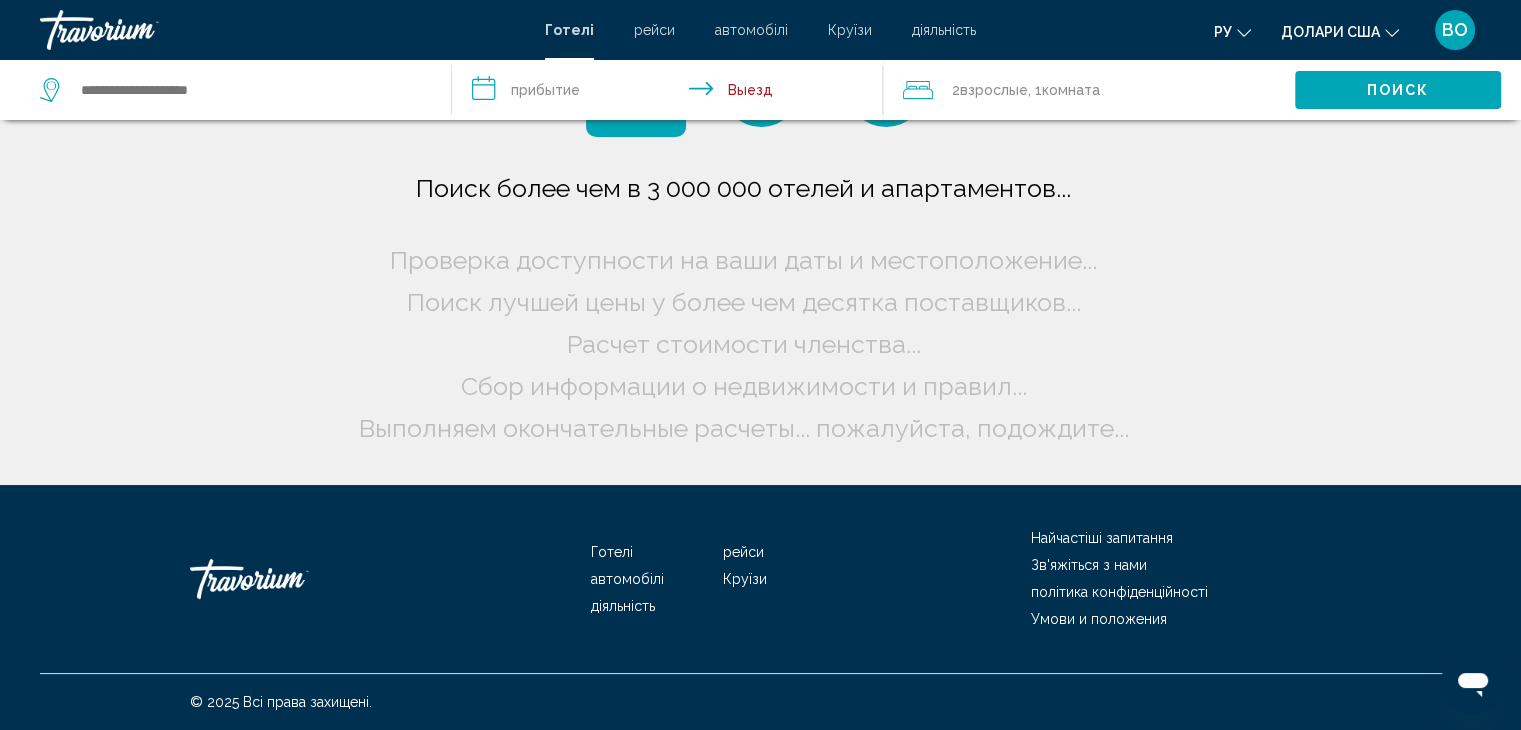 scroll, scrollTop: 0, scrollLeft: 0, axis: both 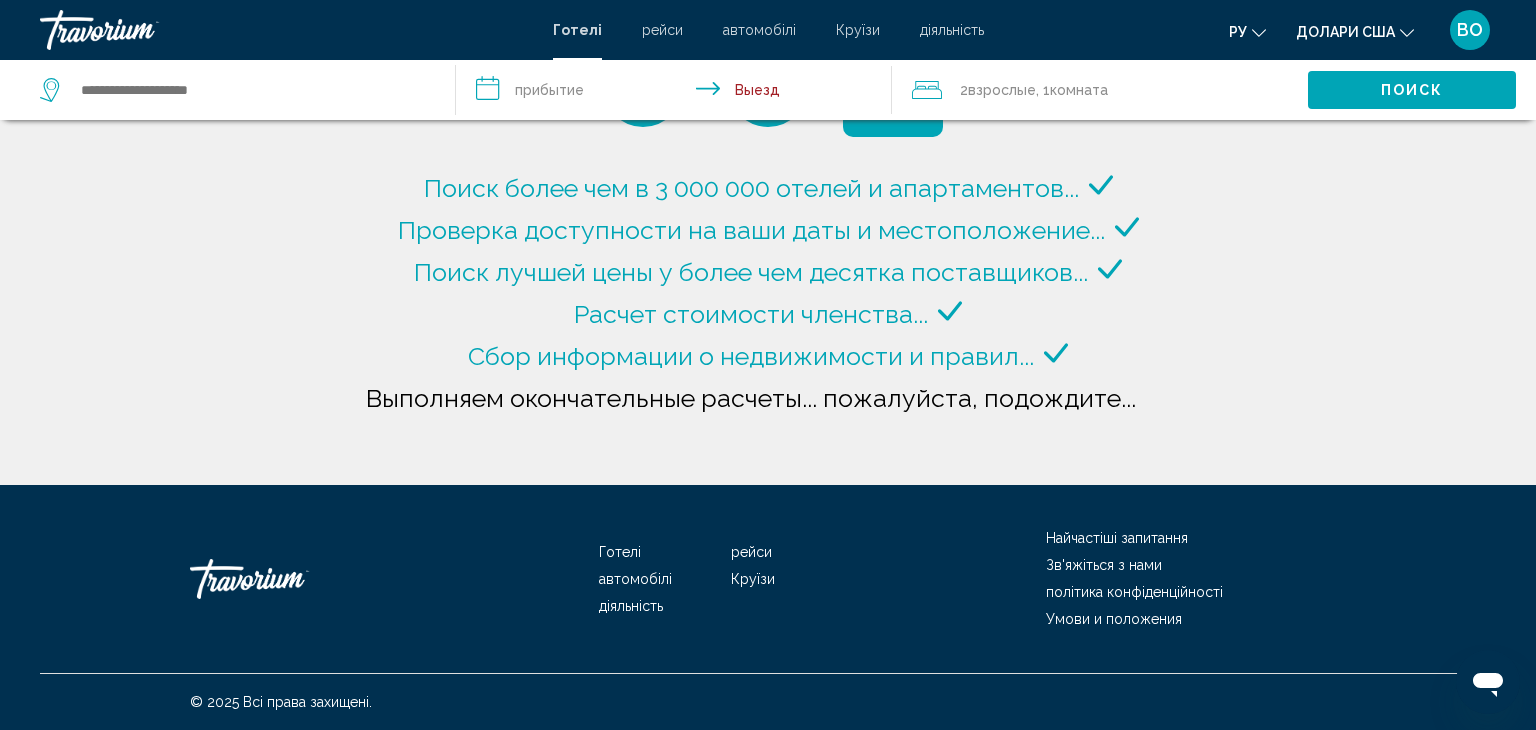 type on "**********" 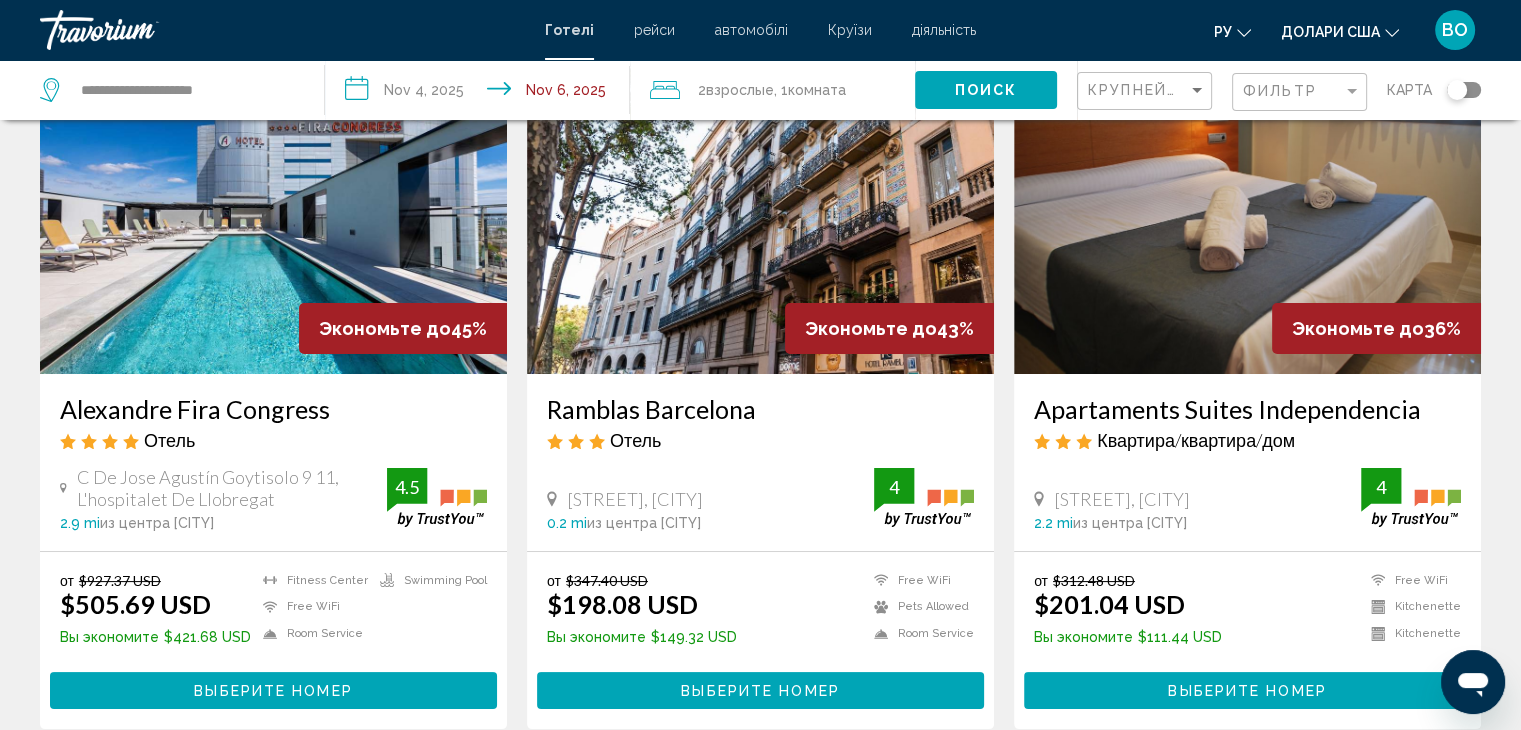 scroll, scrollTop: 0, scrollLeft: 0, axis: both 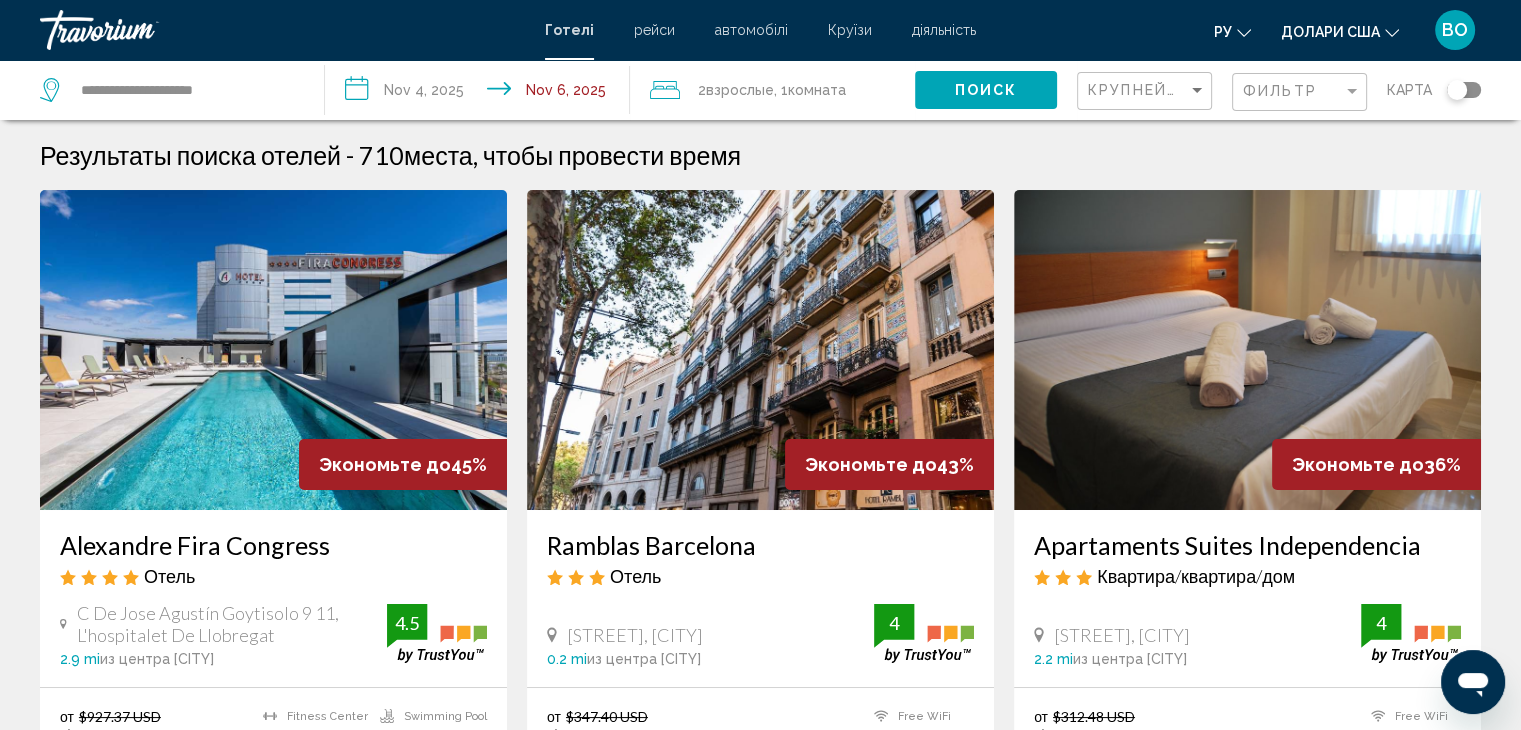 click on "**********" at bounding box center (481, 93) 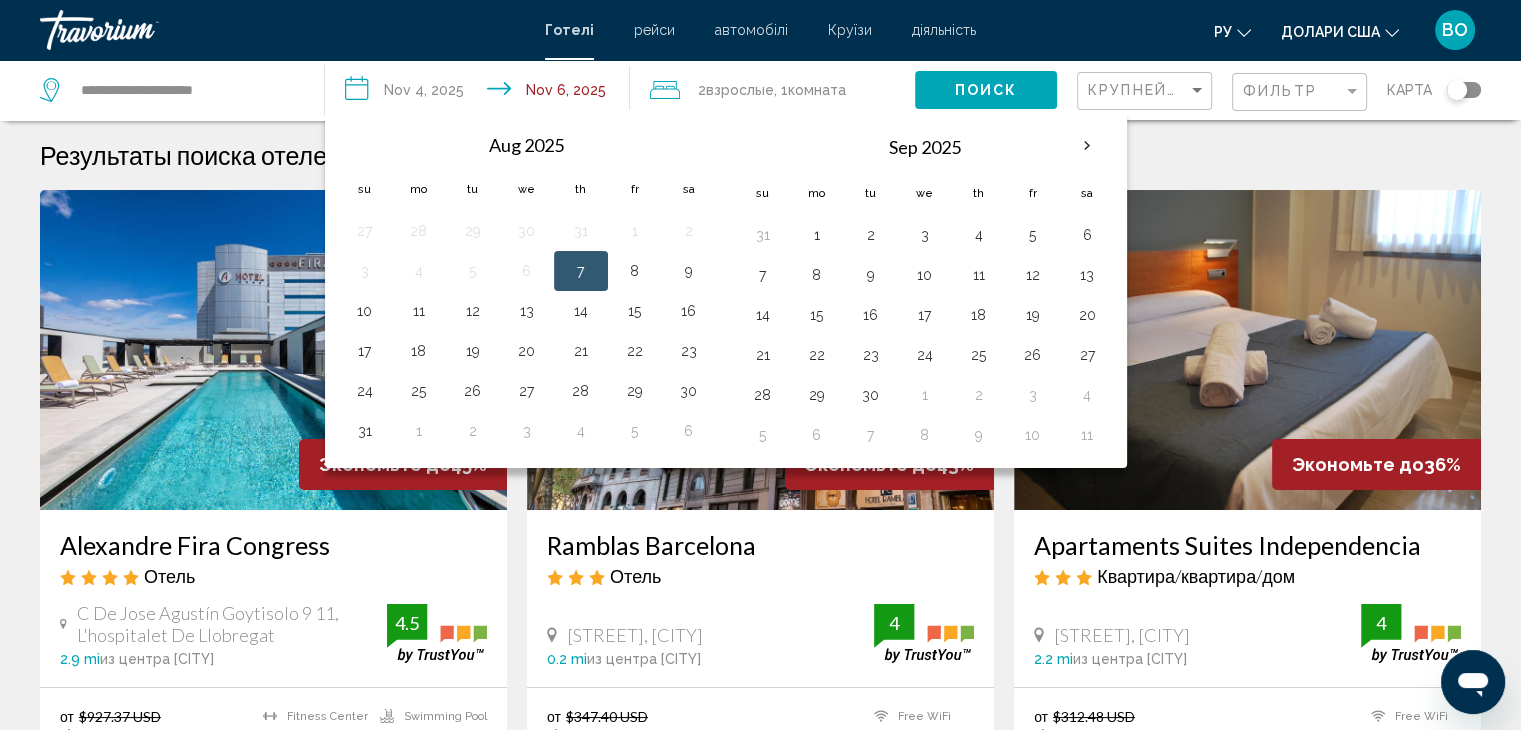 click on "Sep  2025" at bounding box center [925, 147] 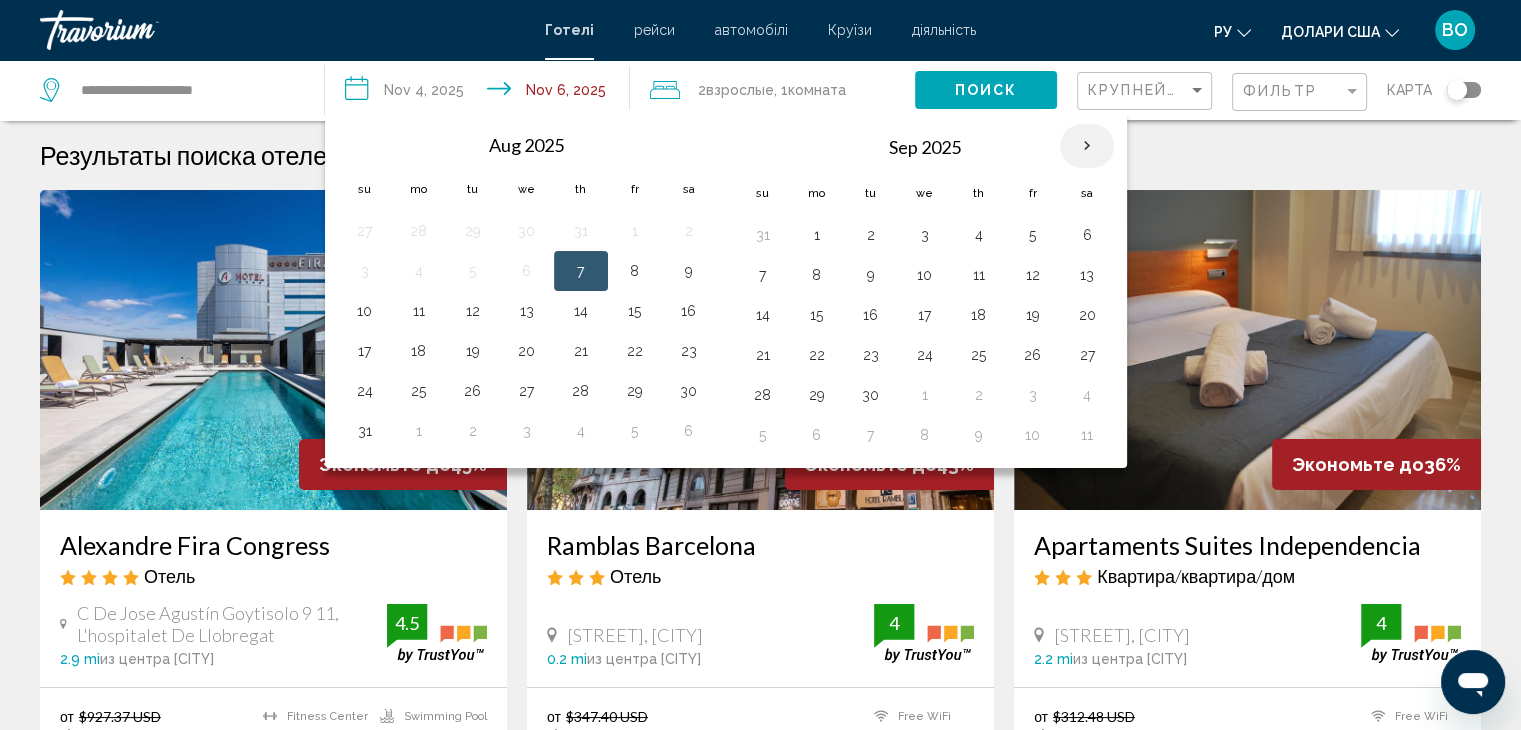 click at bounding box center (1087, 146) 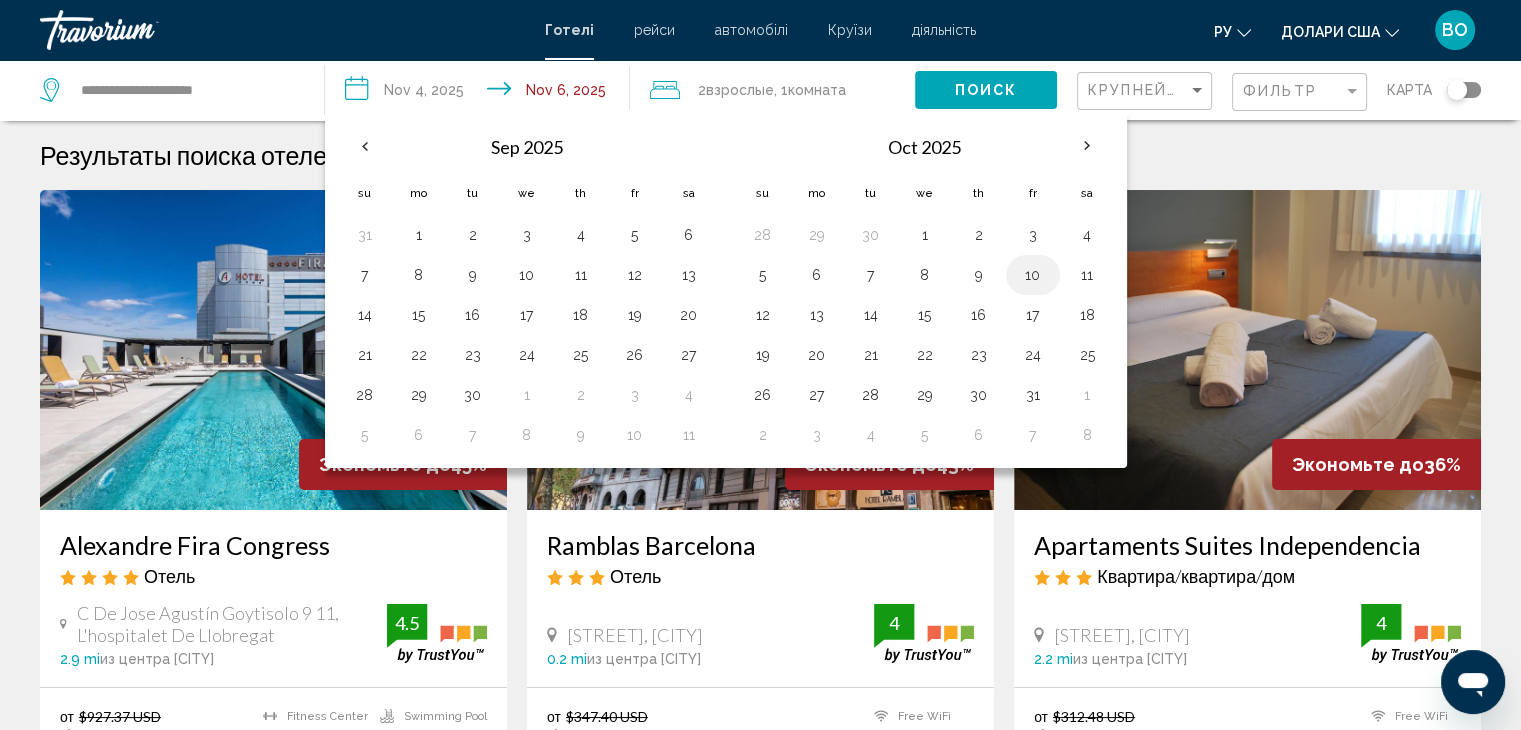 click on "10" at bounding box center [1033, 275] 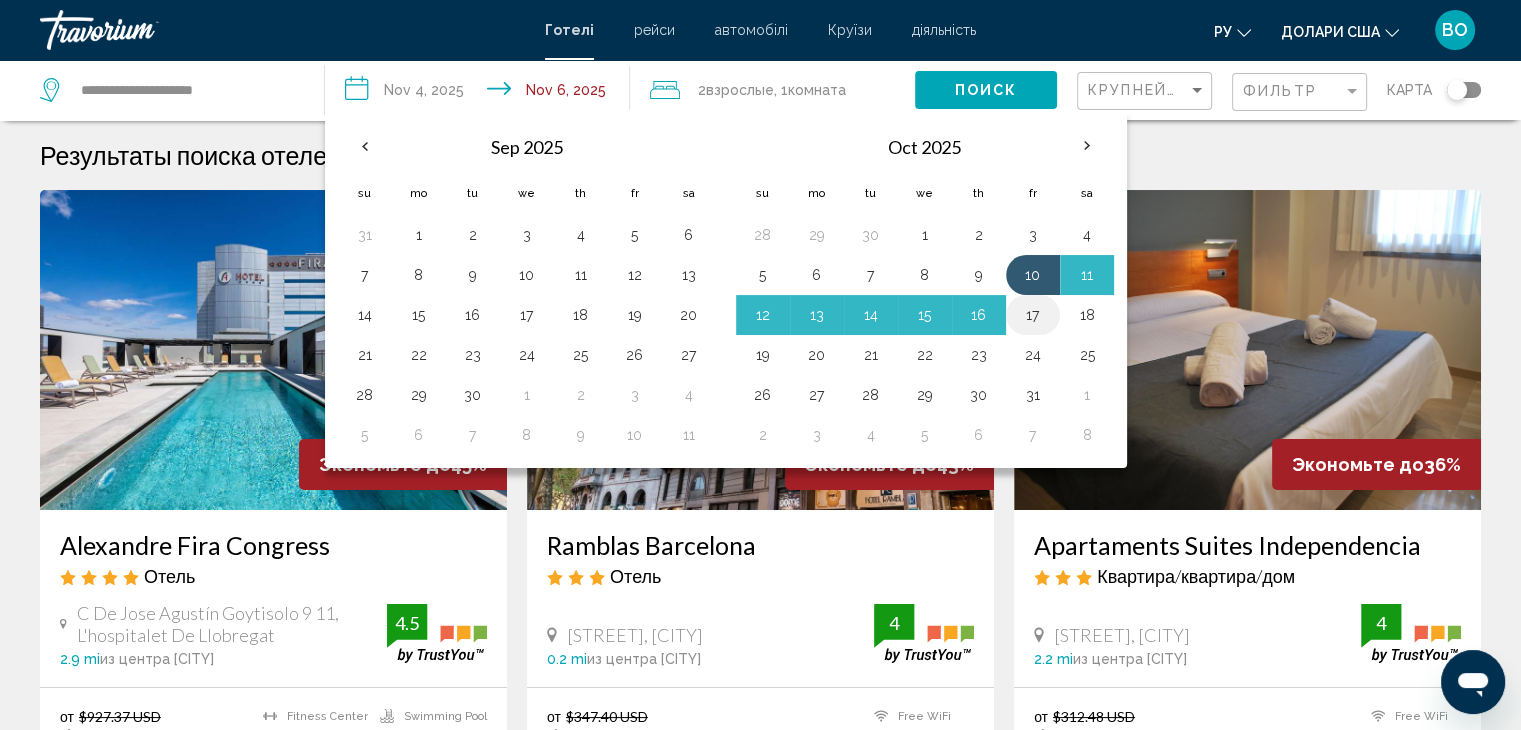 click on "17" at bounding box center (1033, 315) 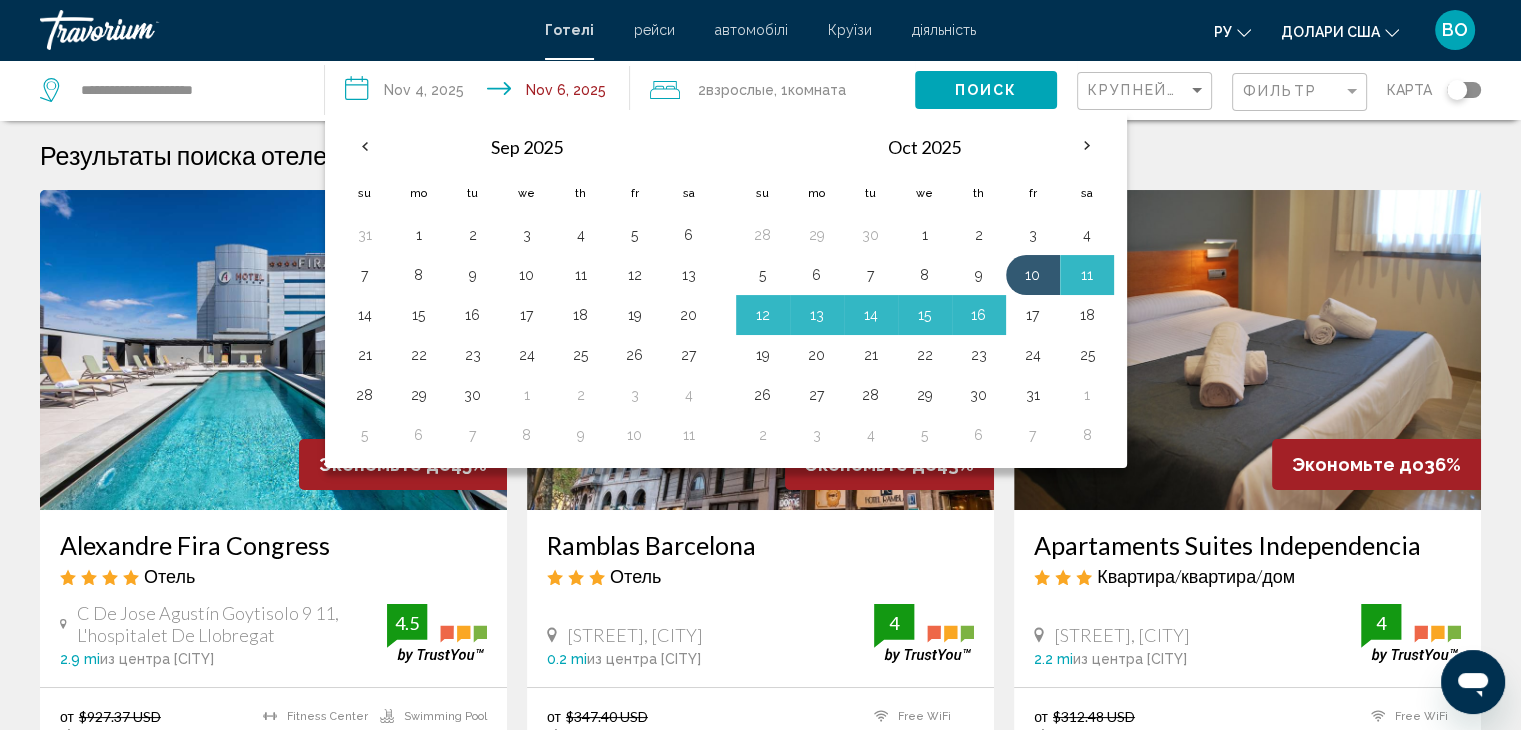 click on "17" at bounding box center [1033, 315] 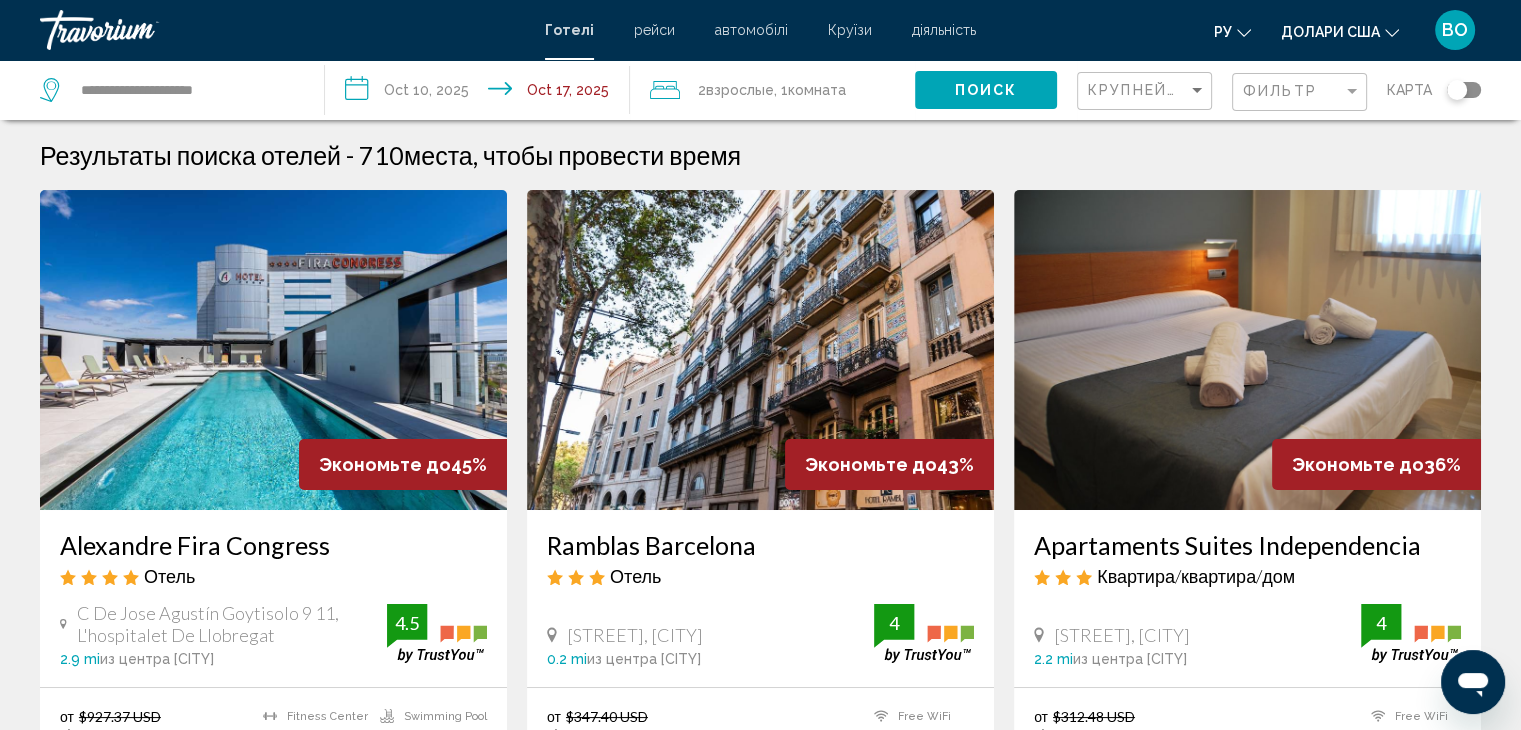 click on "Поиск" 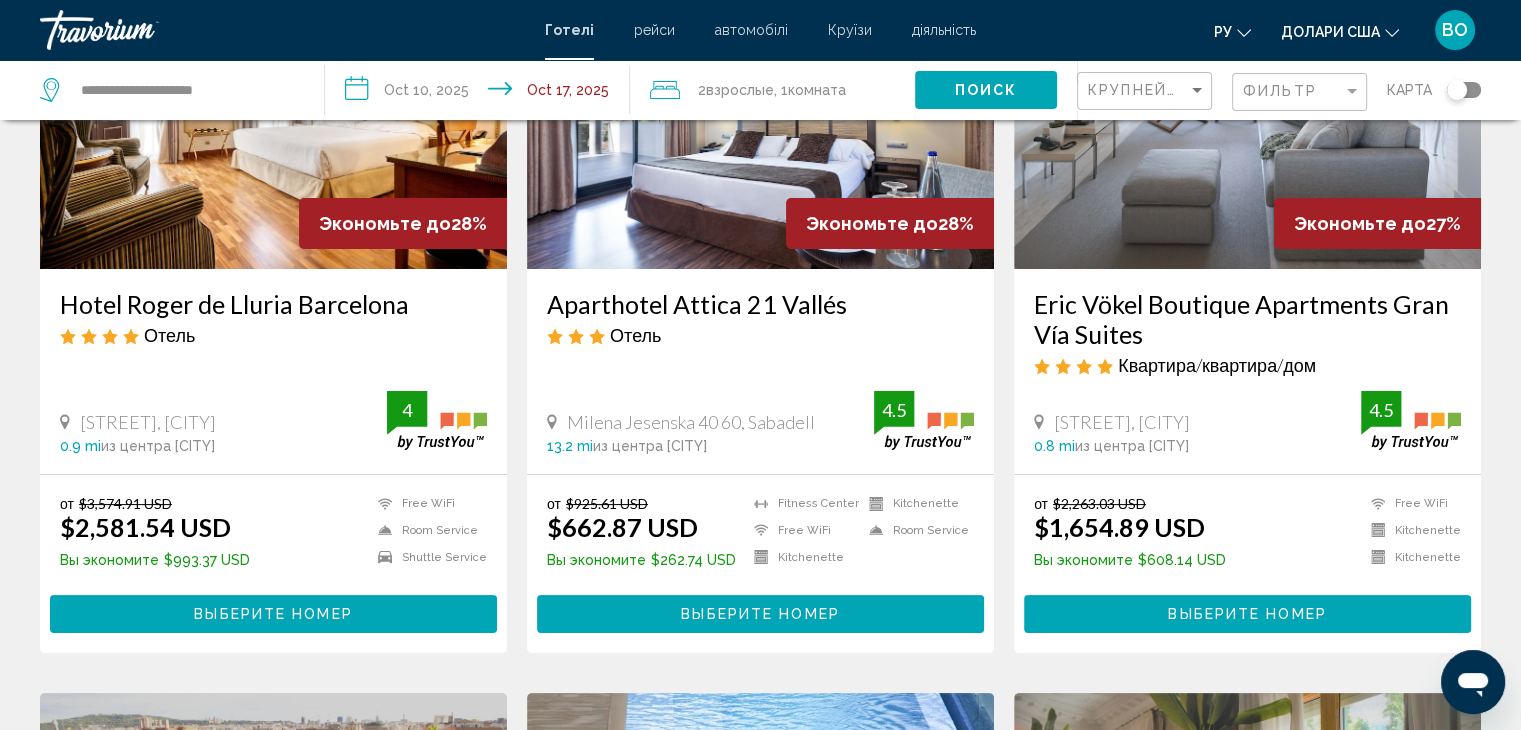 scroll, scrollTop: 0, scrollLeft: 0, axis: both 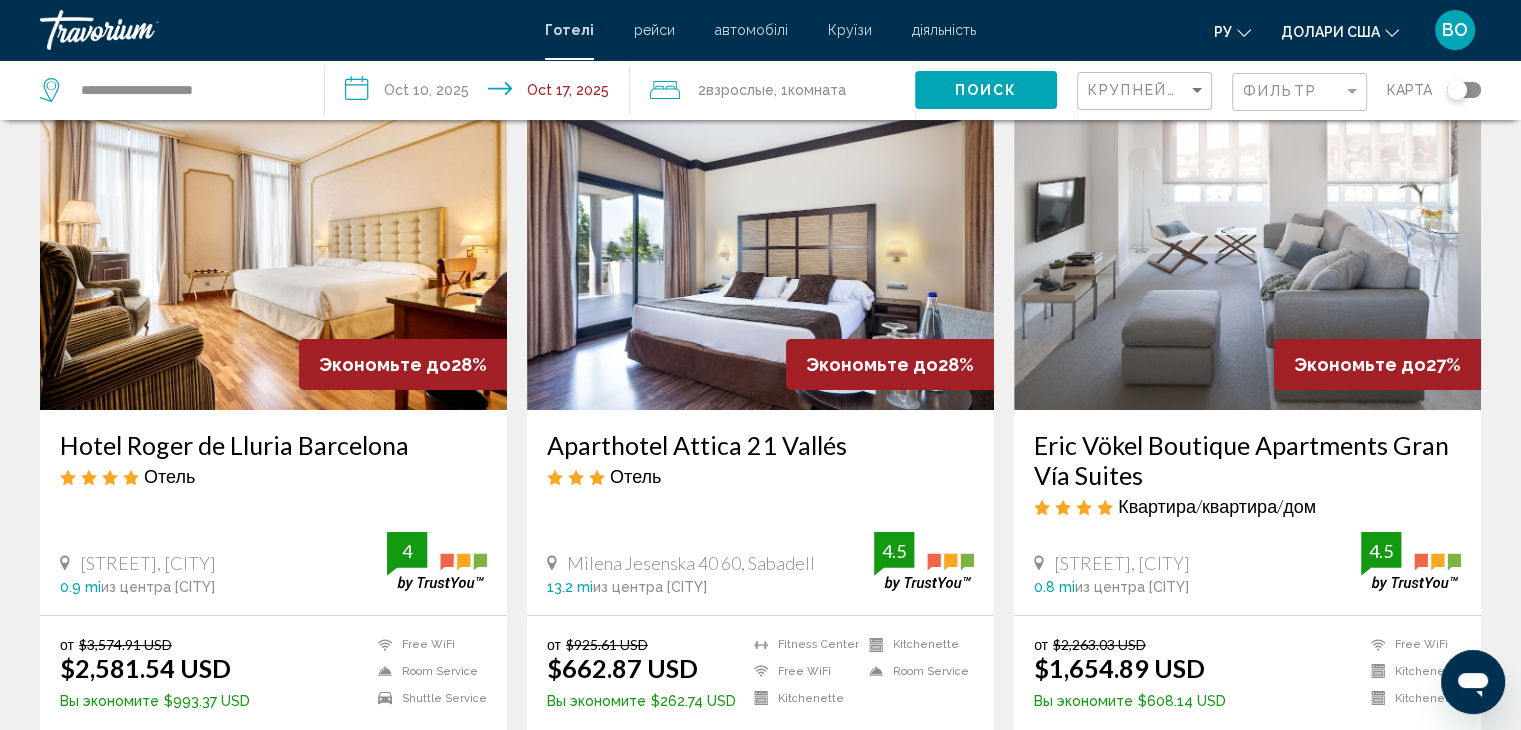click at bounding box center (760, 250) 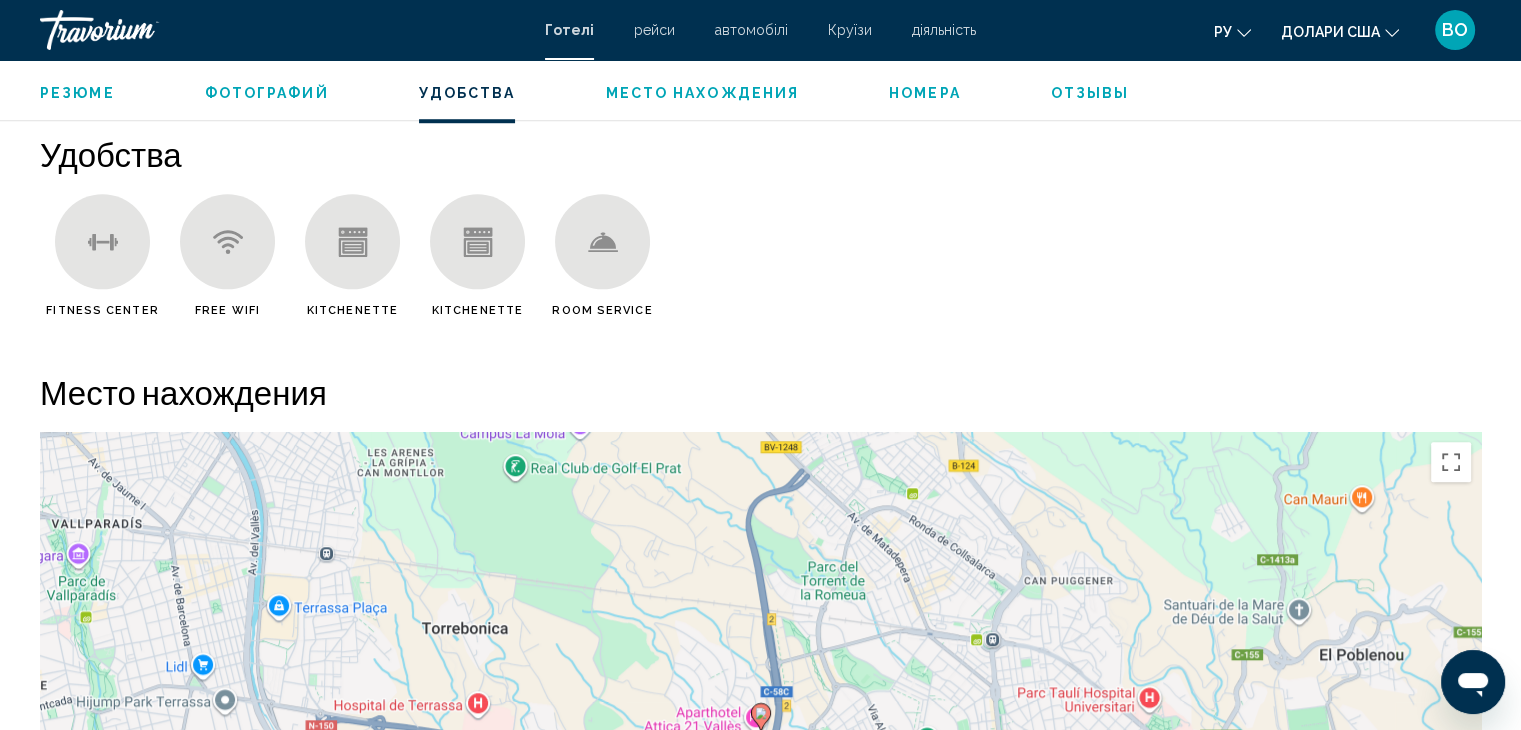 scroll, scrollTop: 1600, scrollLeft: 0, axis: vertical 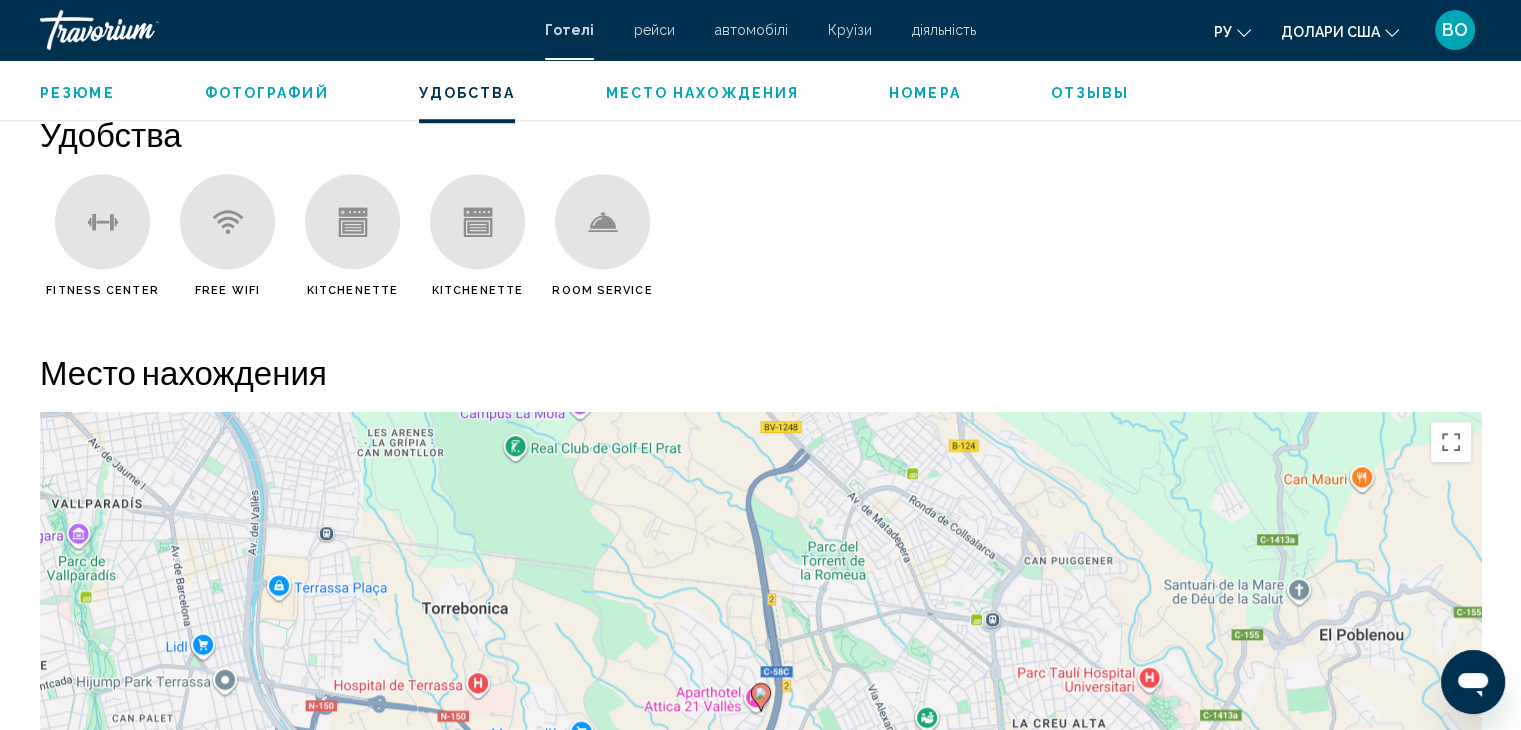 click 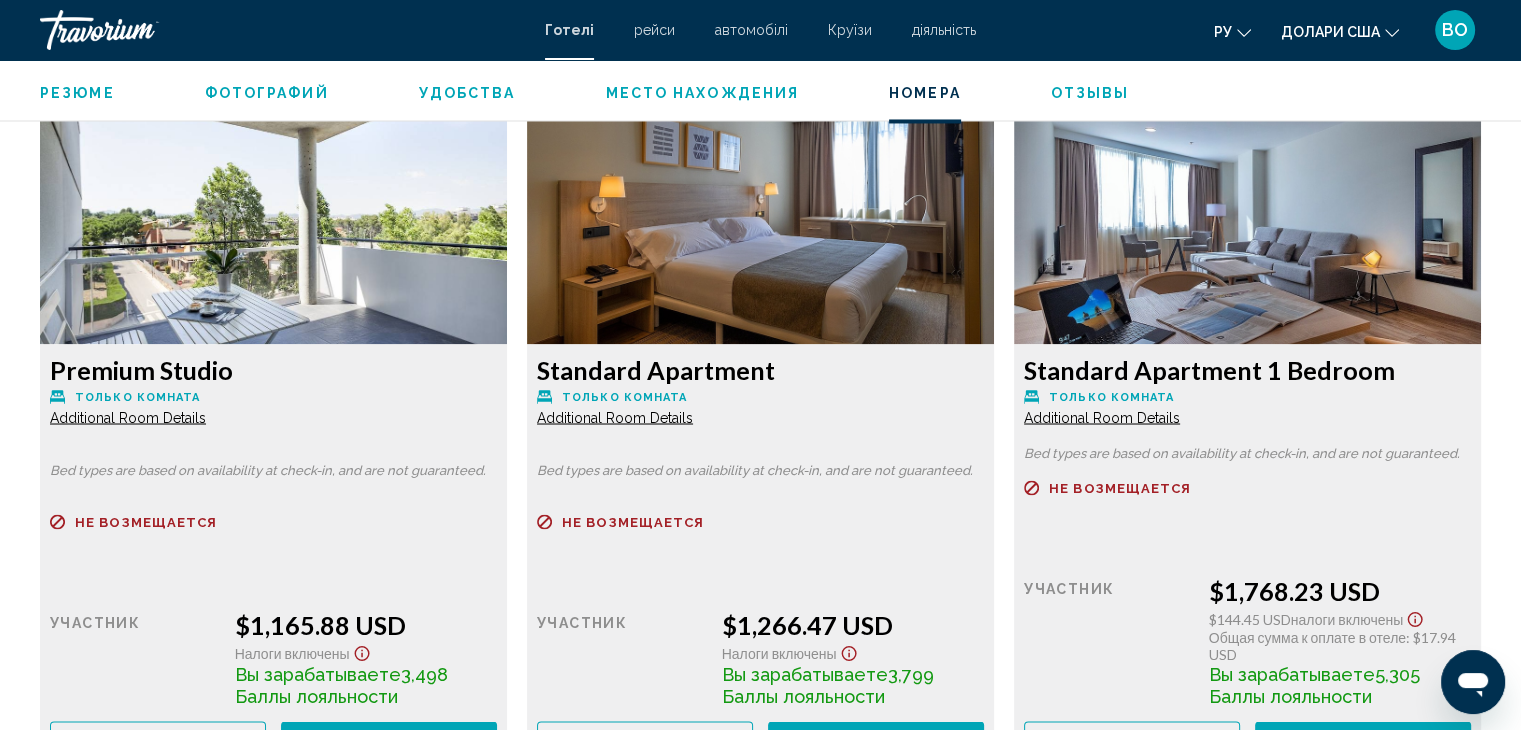 scroll, scrollTop: 3300, scrollLeft: 0, axis: vertical 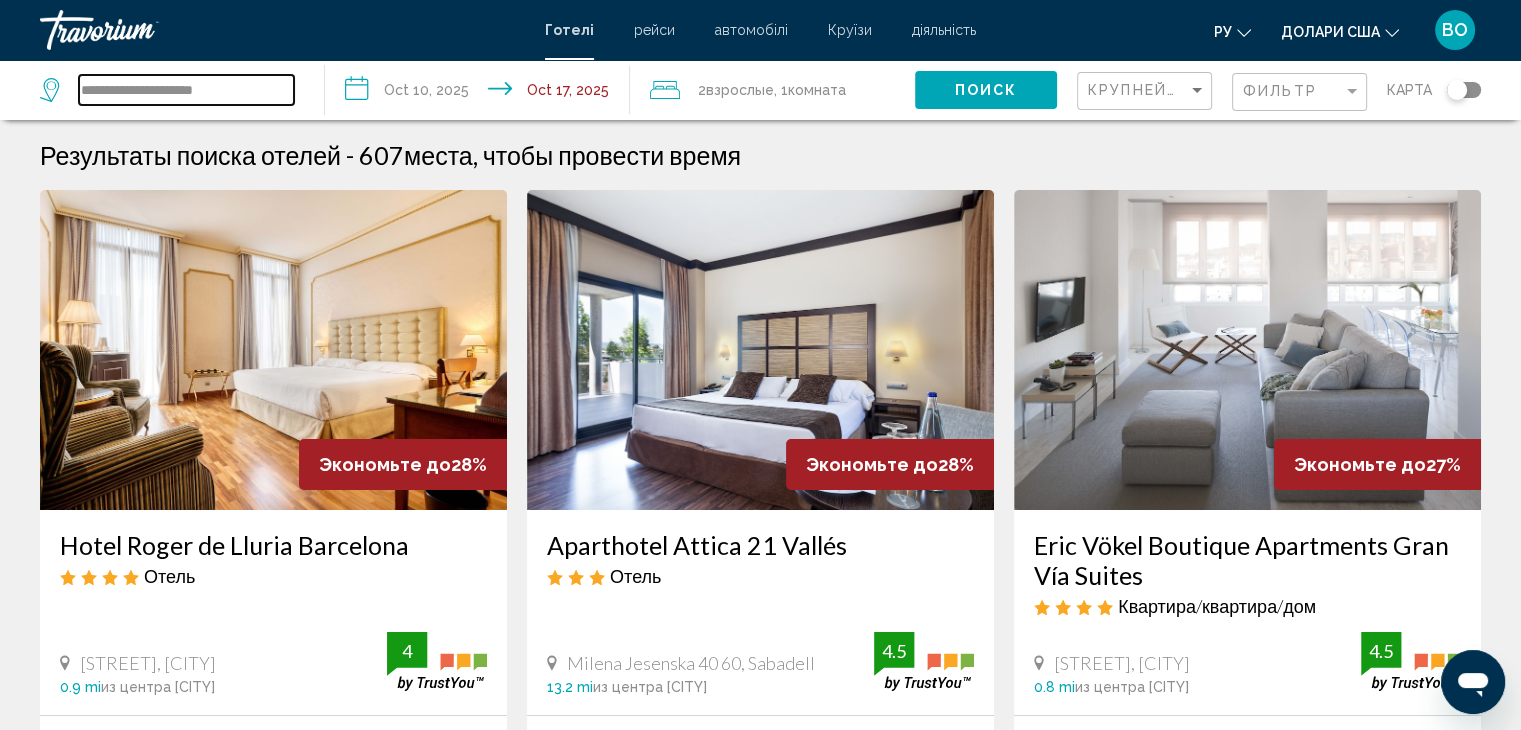 click on "**********" at bounding box center [186, 90] 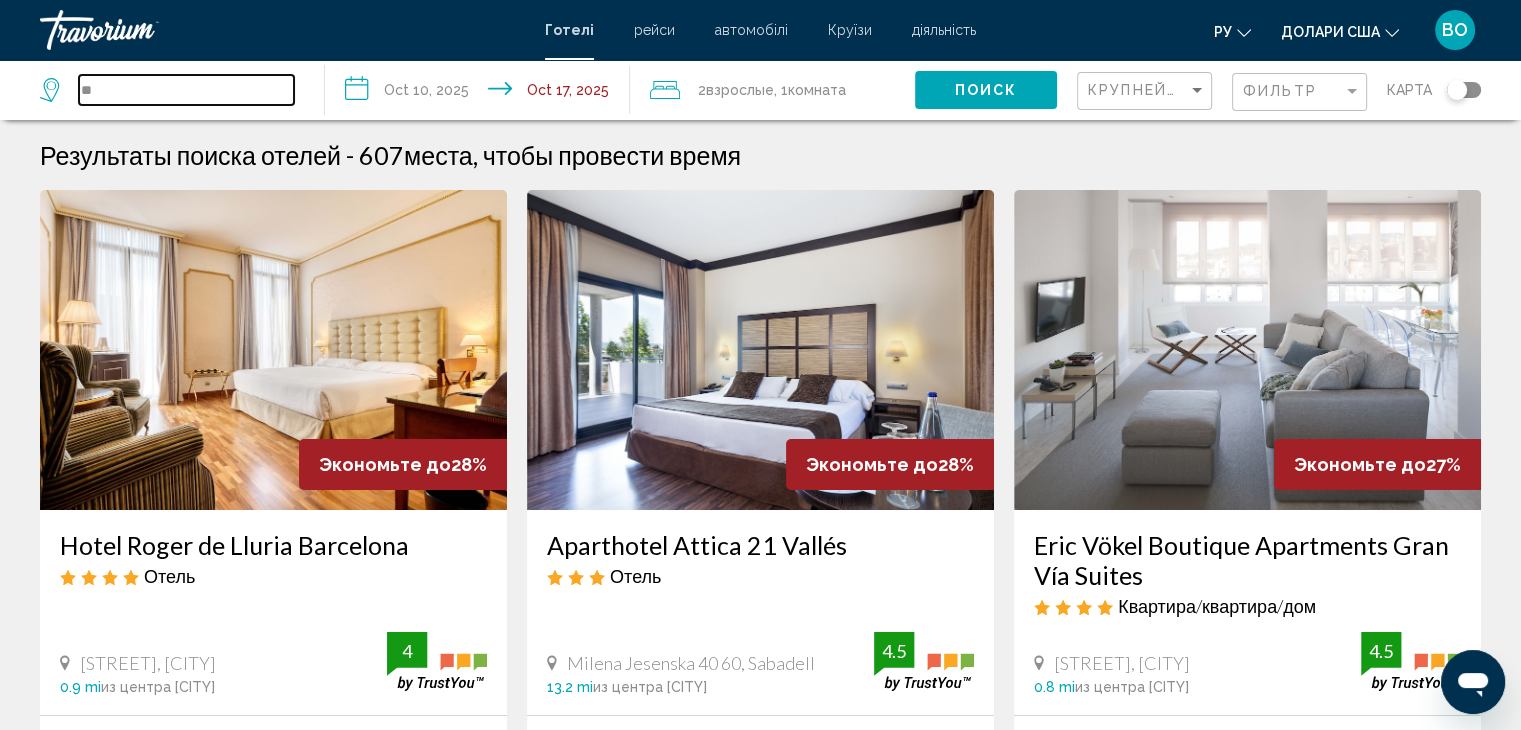 type on "*" 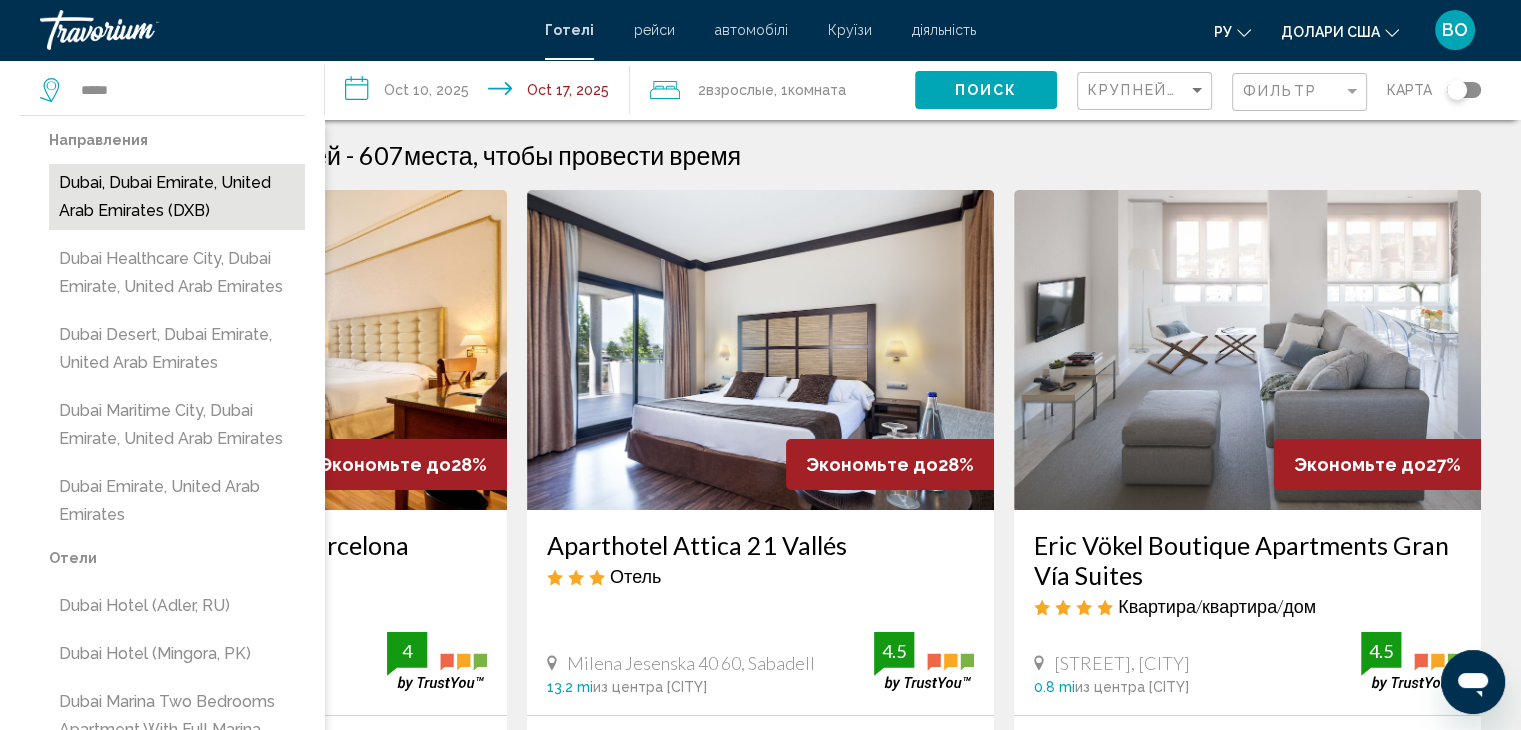 click on "Dubai, Dubai Emirate, United Arab Emirates (DXB)" at bounding box center [177, 197] 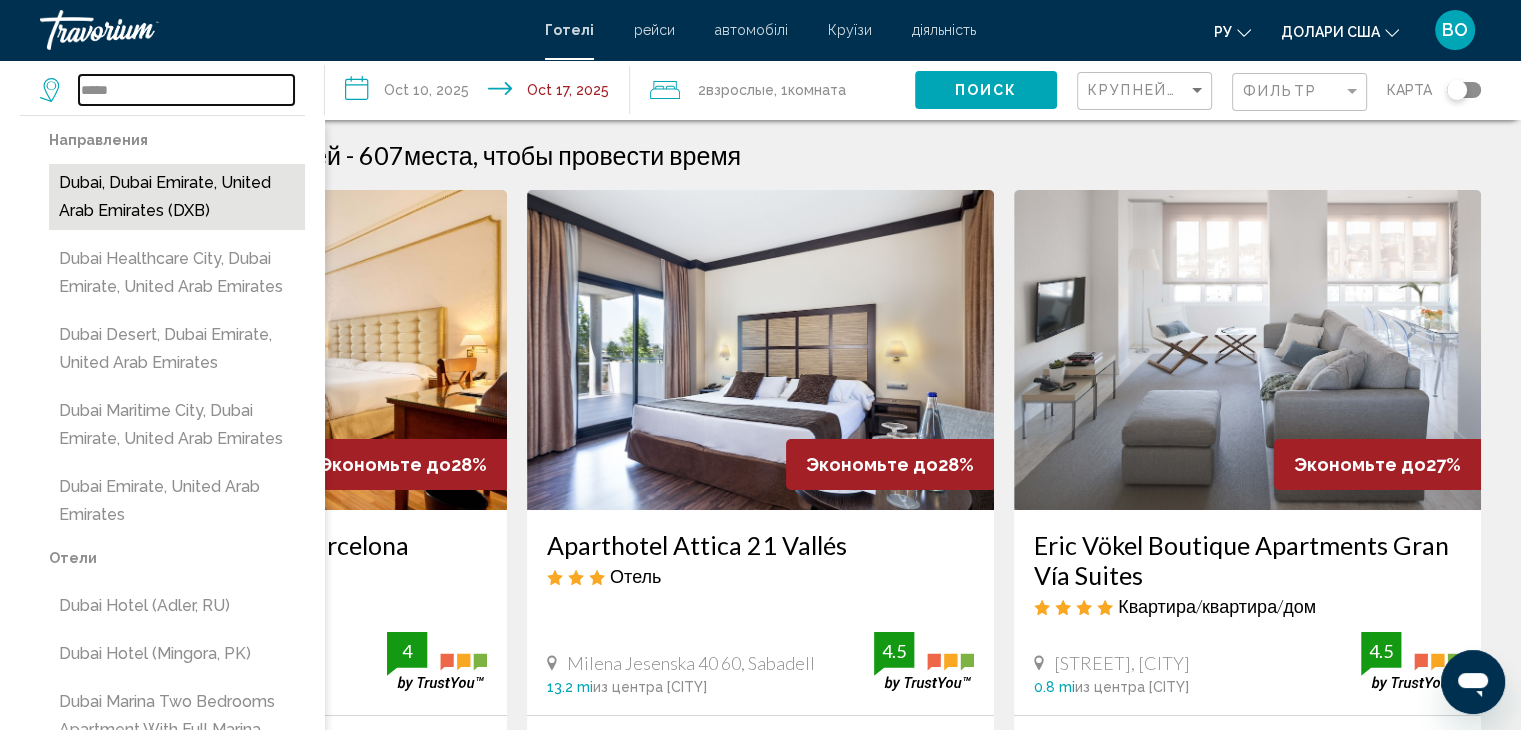 type on "**********" 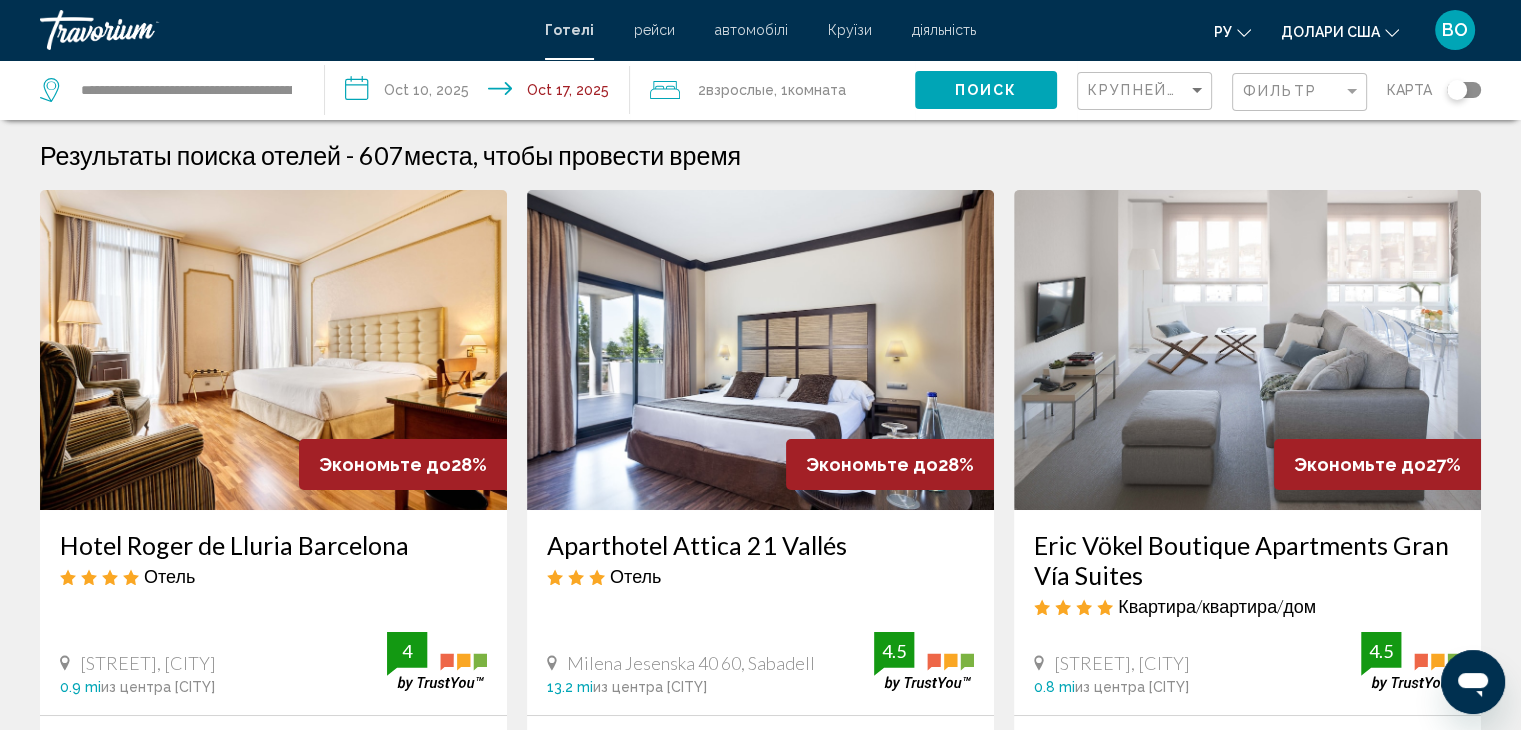 click on "**********" at bounding box center [481, 93] 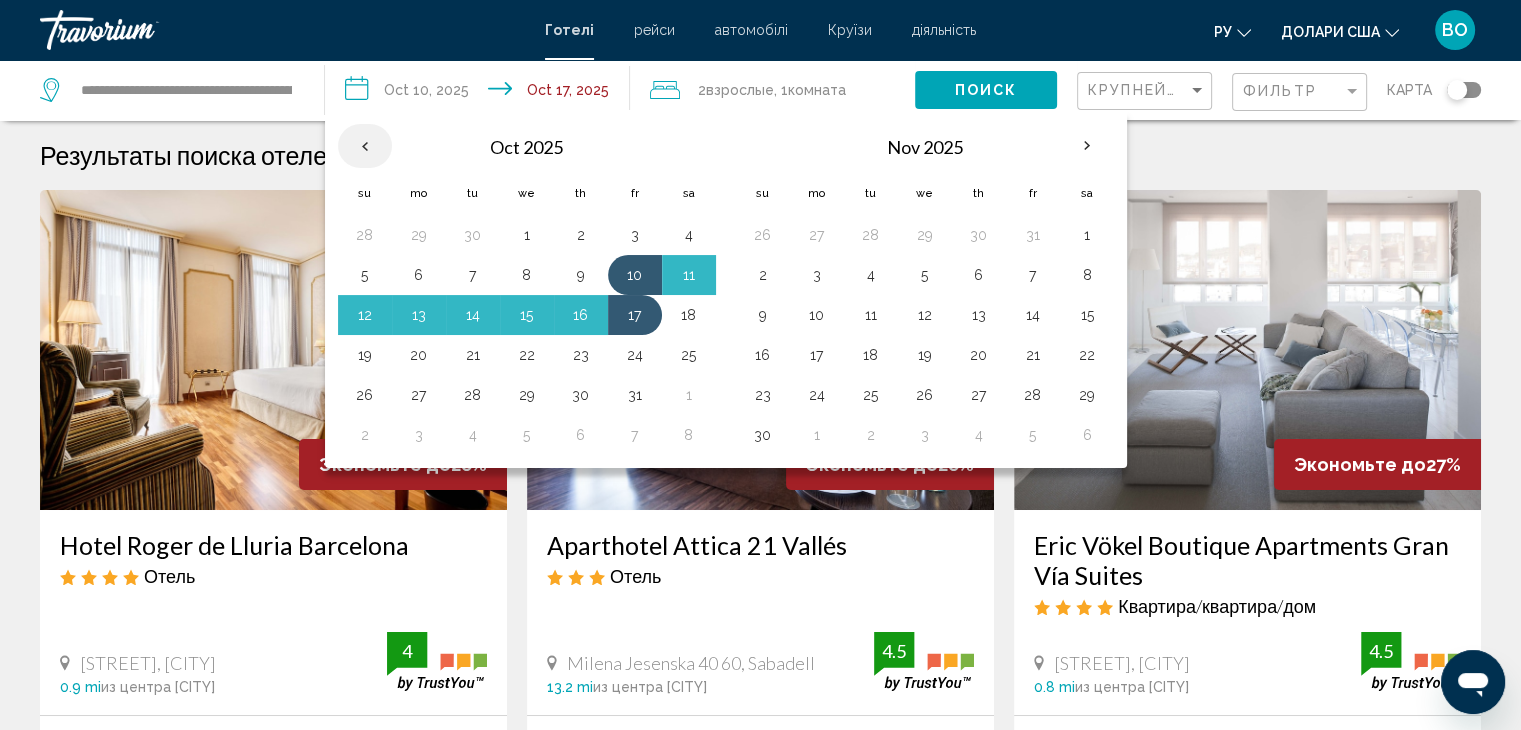 click at bounding box center [365, 146] 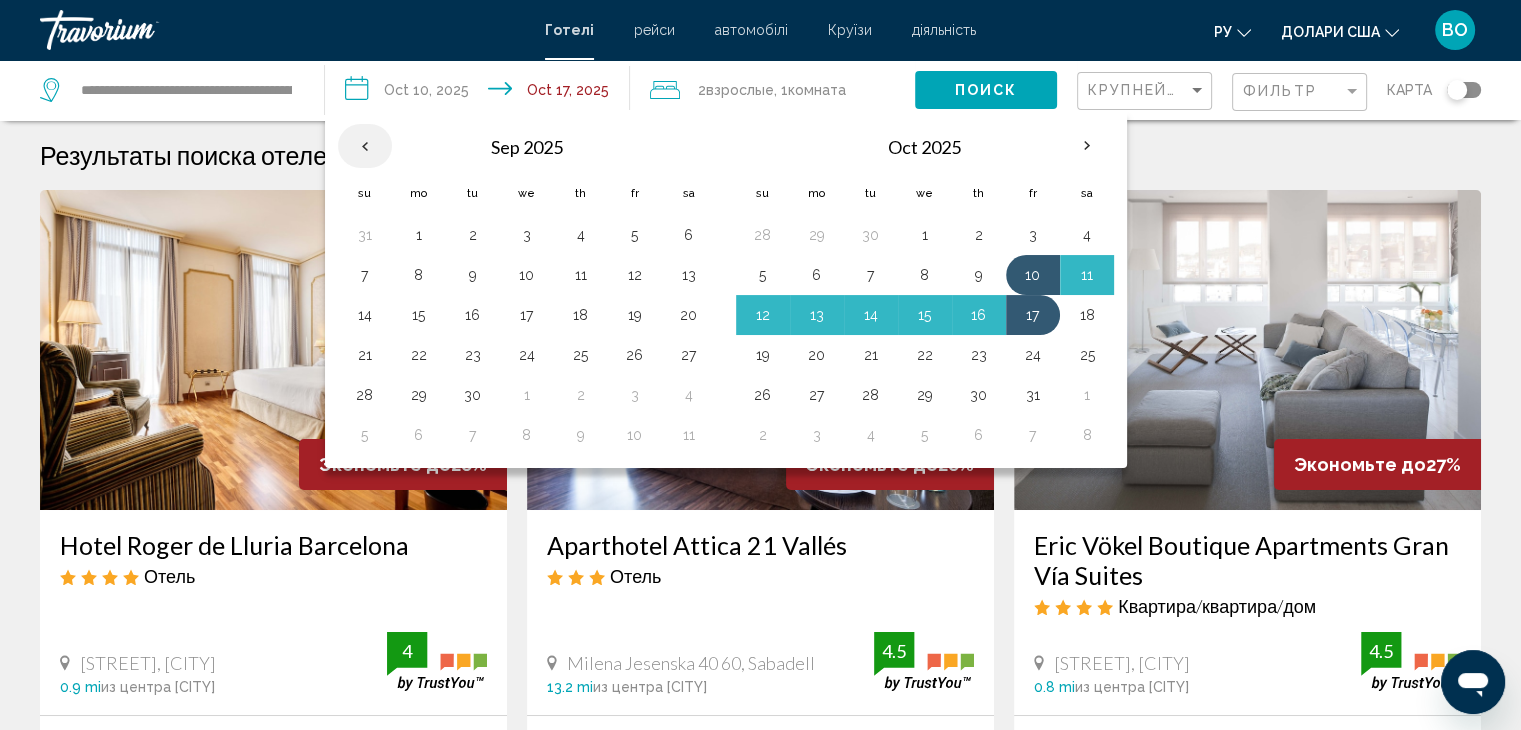 click at bounding box center [365, 146] 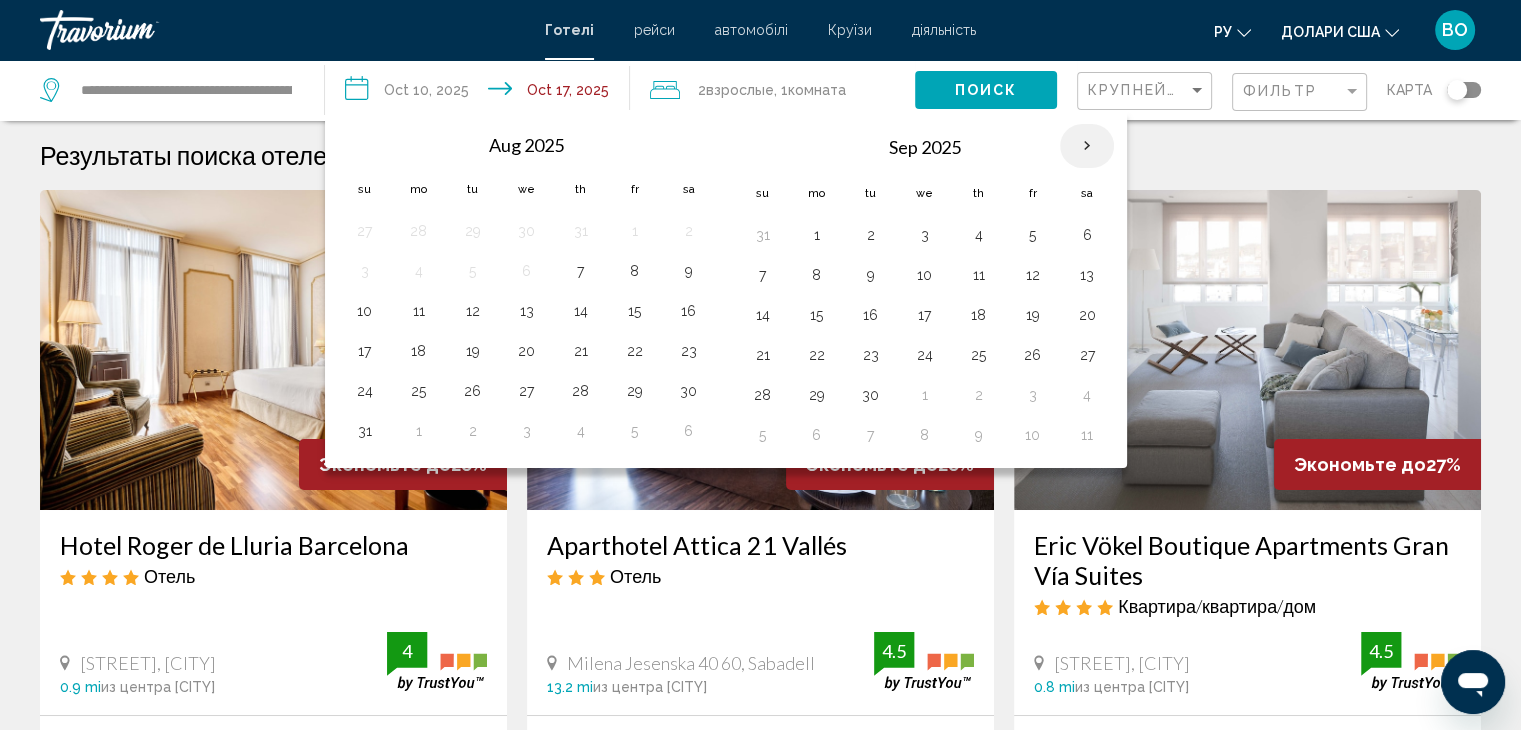click at bounding box center [1087, 146] 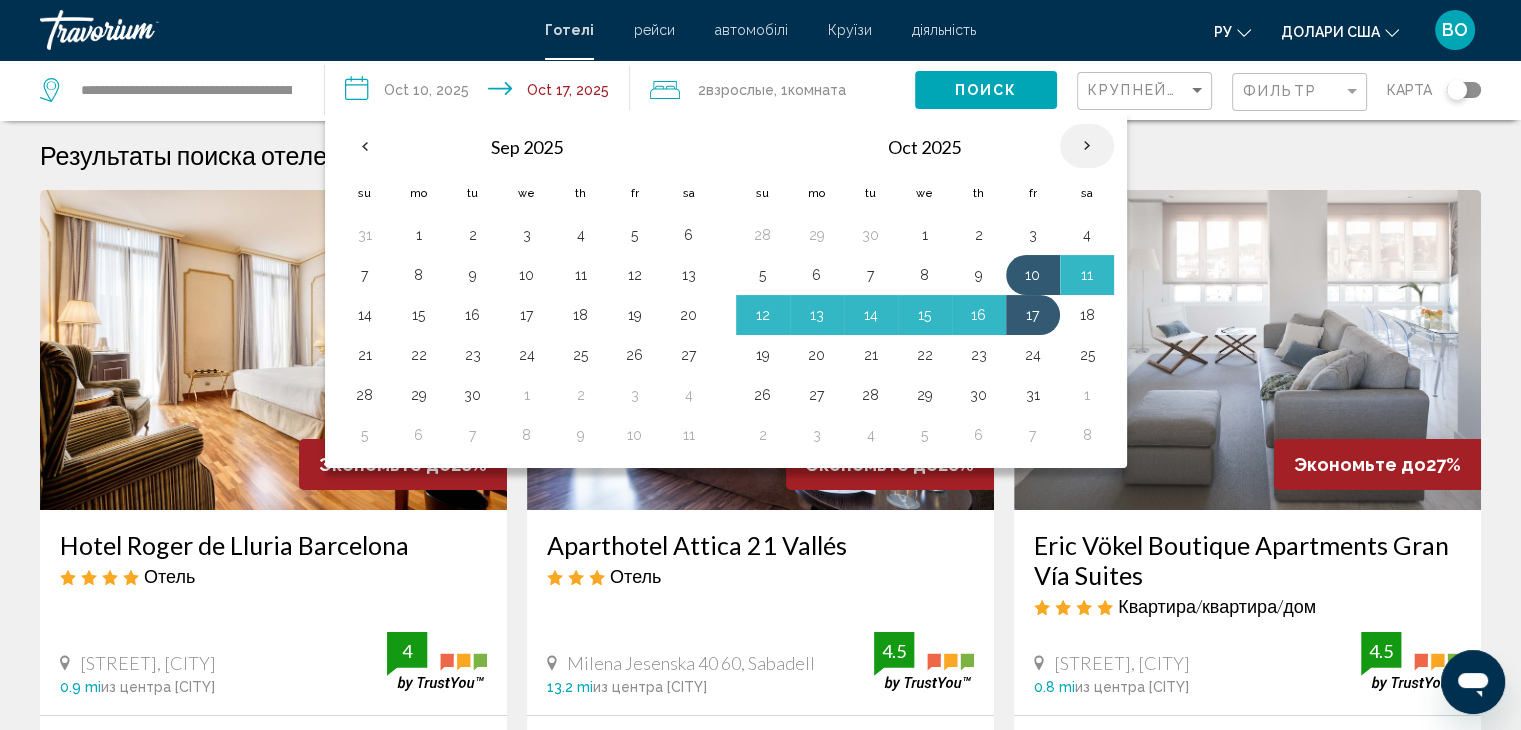 click at bounding box center [1087, 146] 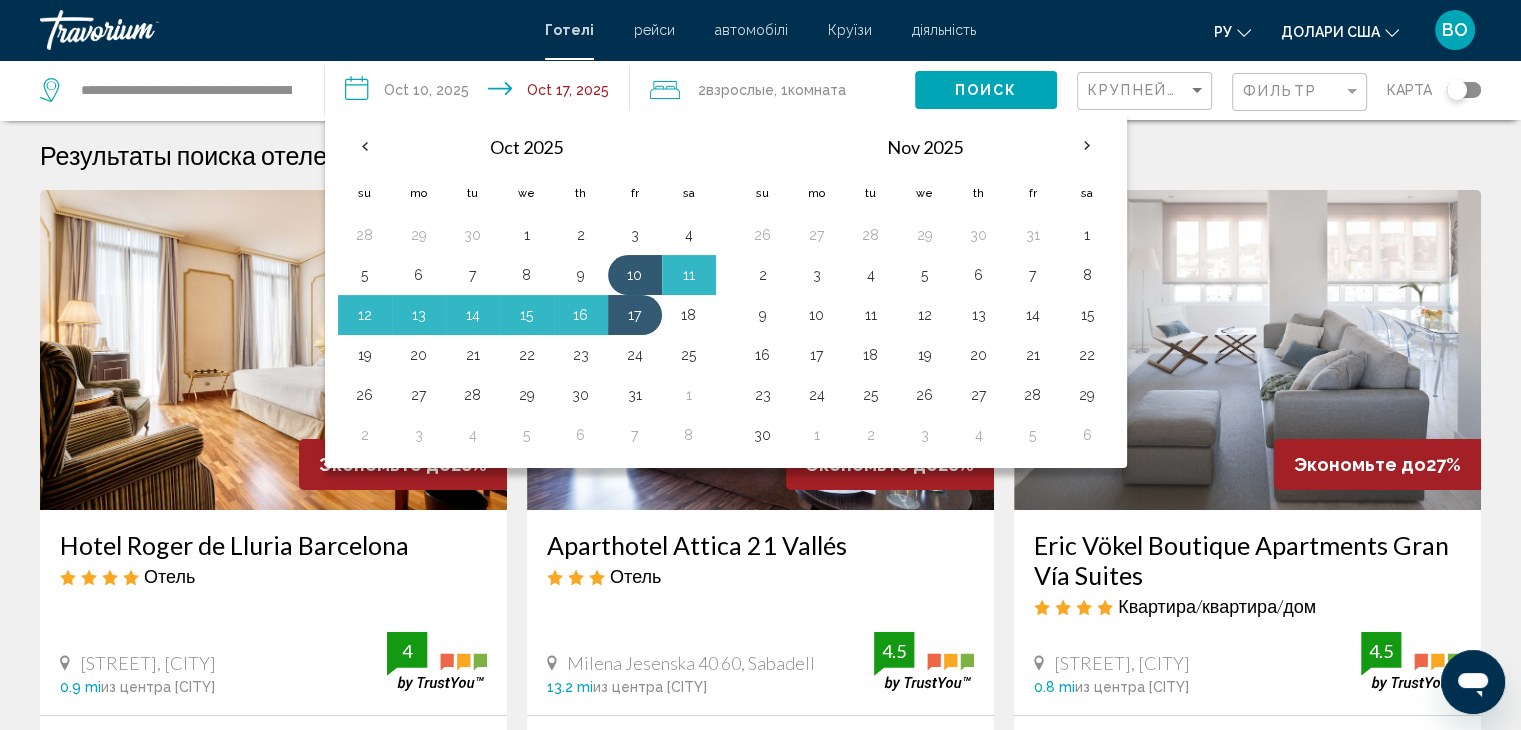 click on "Поиск" 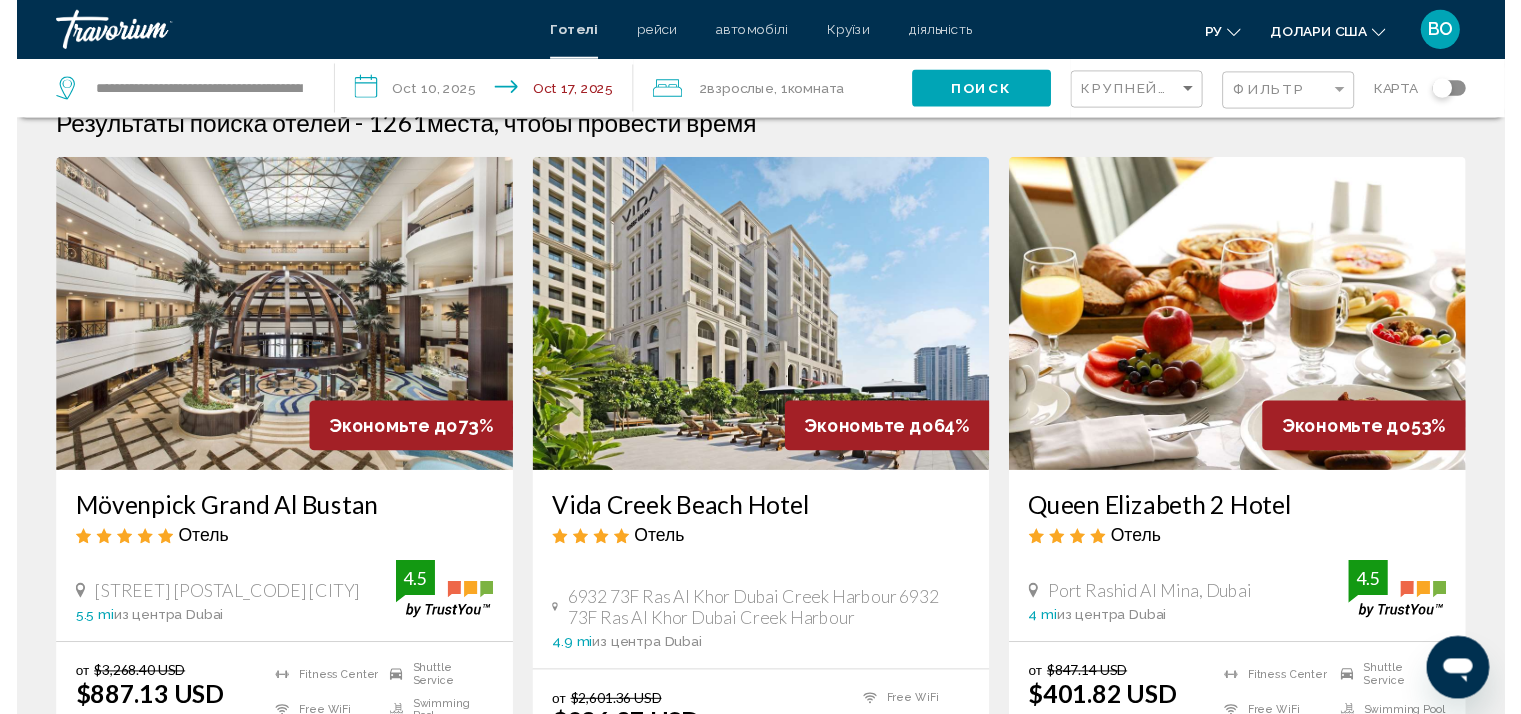 scroll, scrollTop: 0, scrollLeft: 0, axis: both 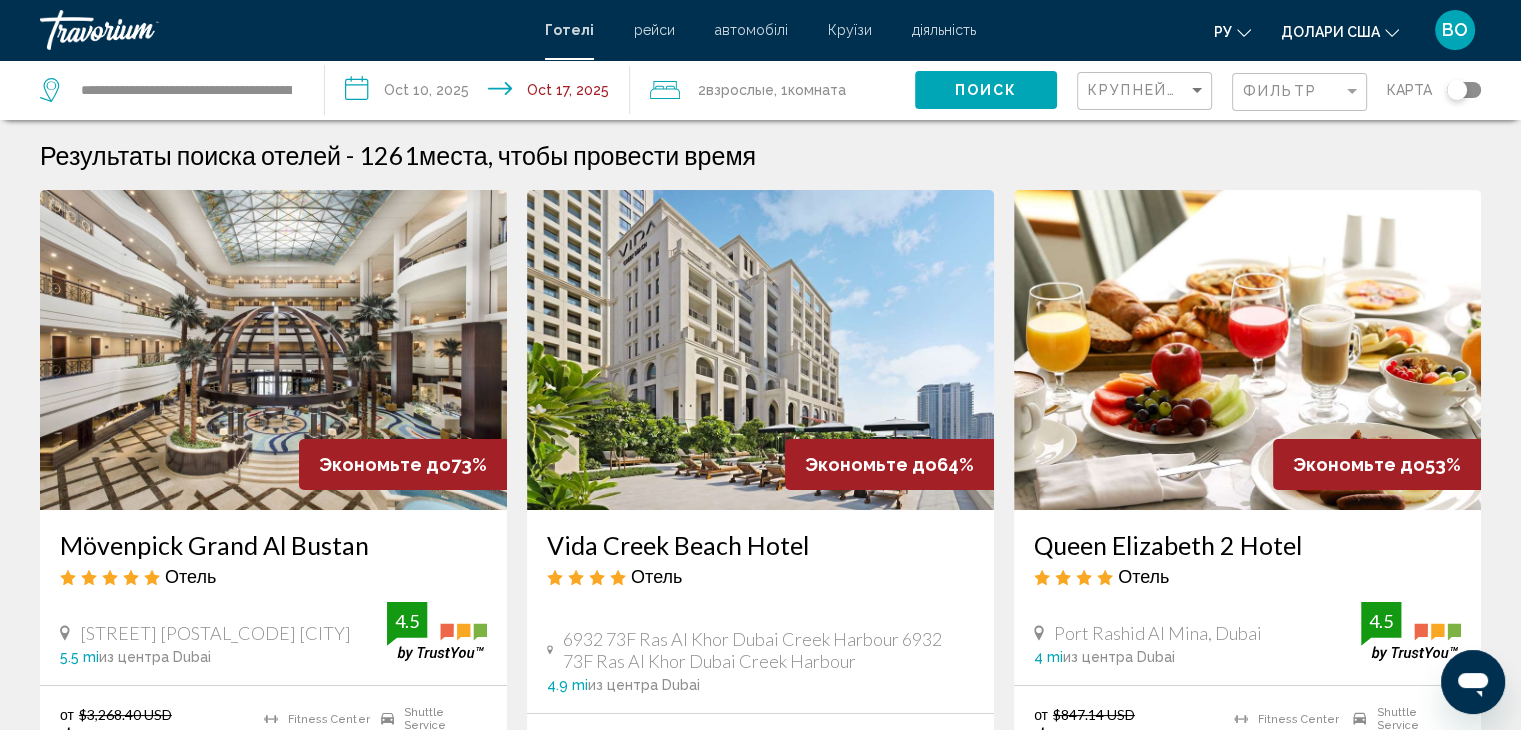 click at bounding box center [273, 350] 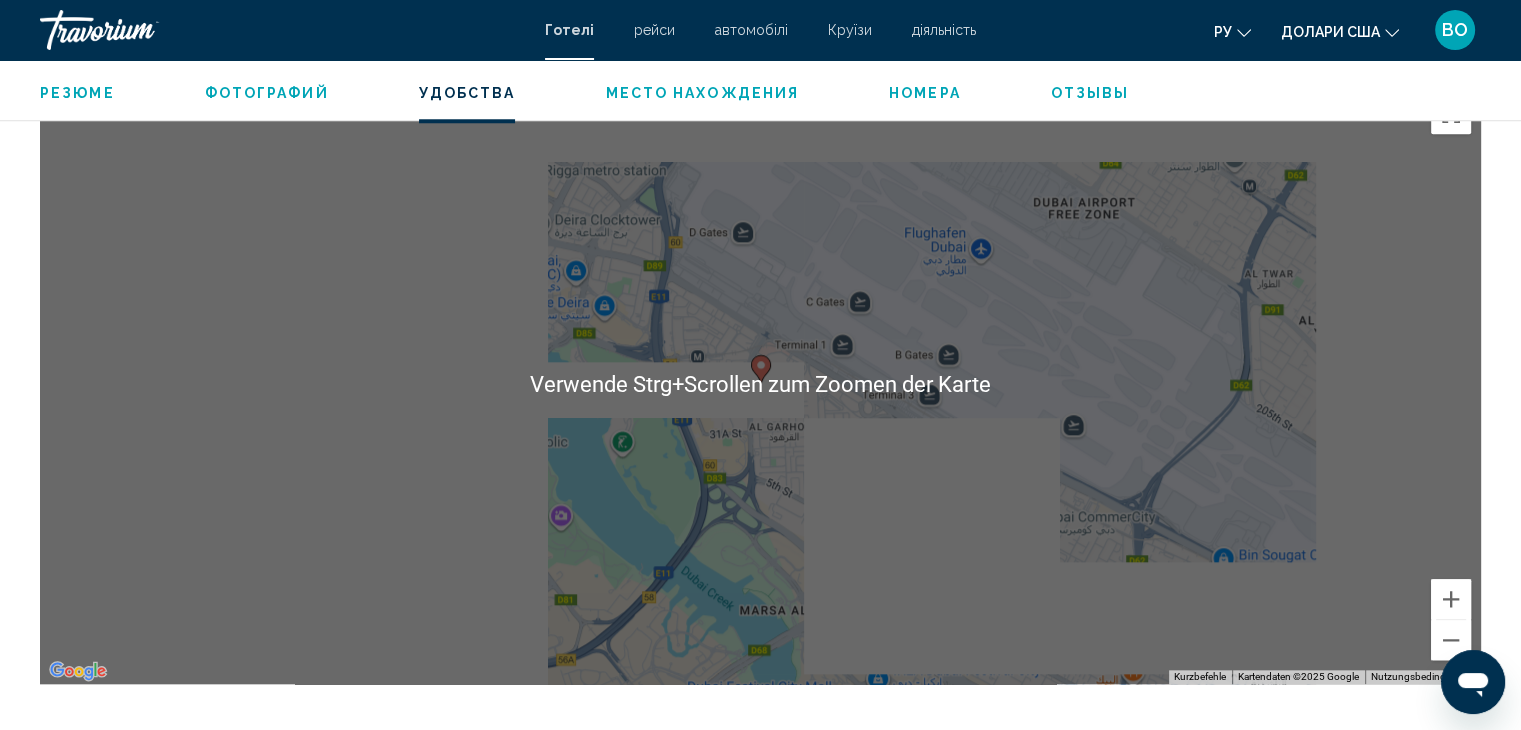 scroll, scrollTop: 1700, scrollLeft: 0, axis: vertical 